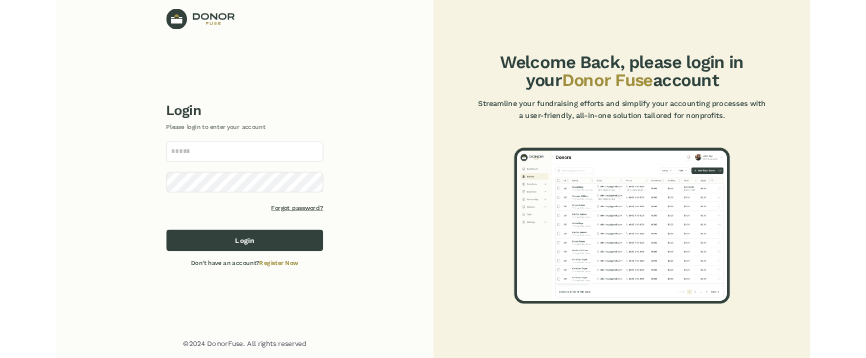 scroll, scrollTop: 0, scrollLeft: 0, axis: both 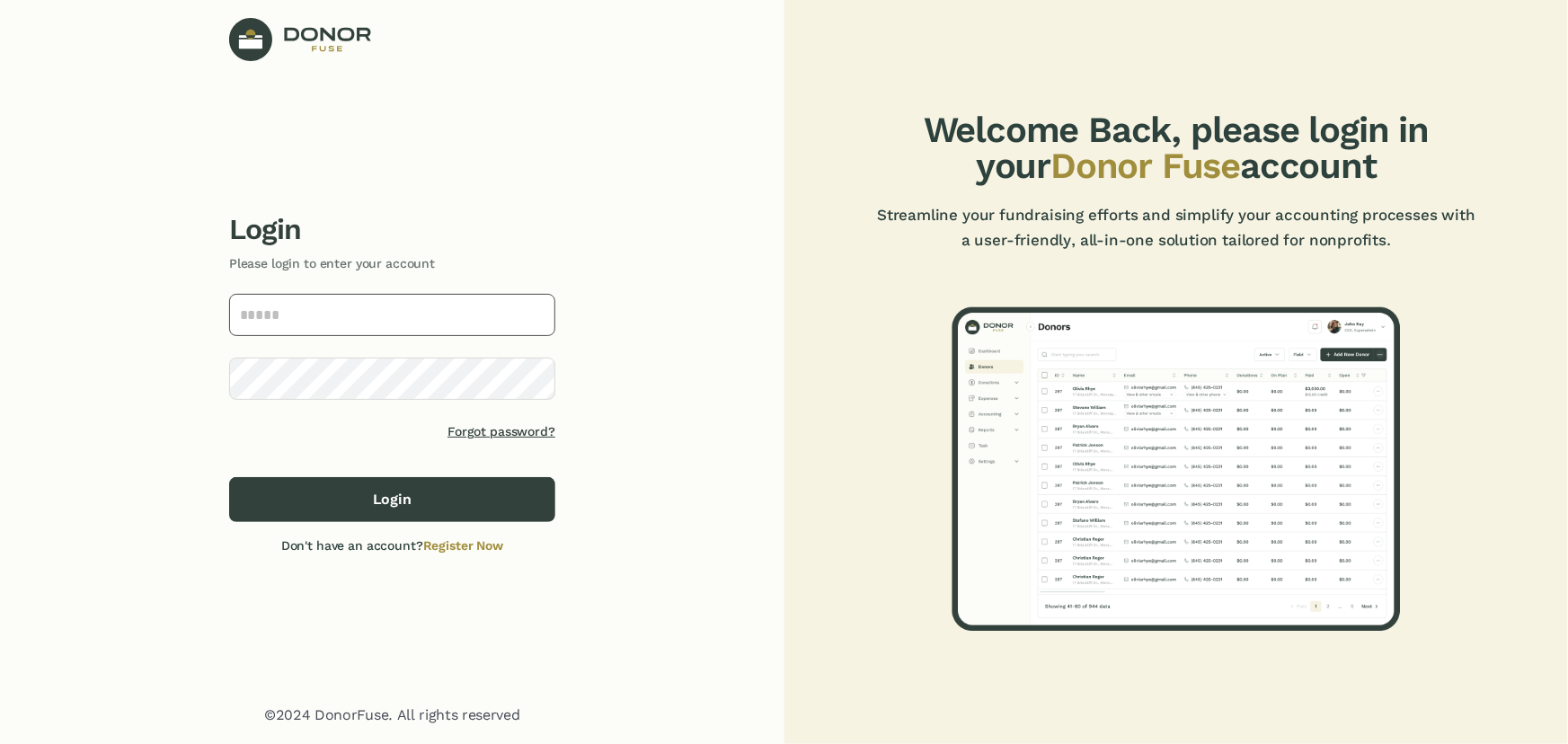 type on "**********" 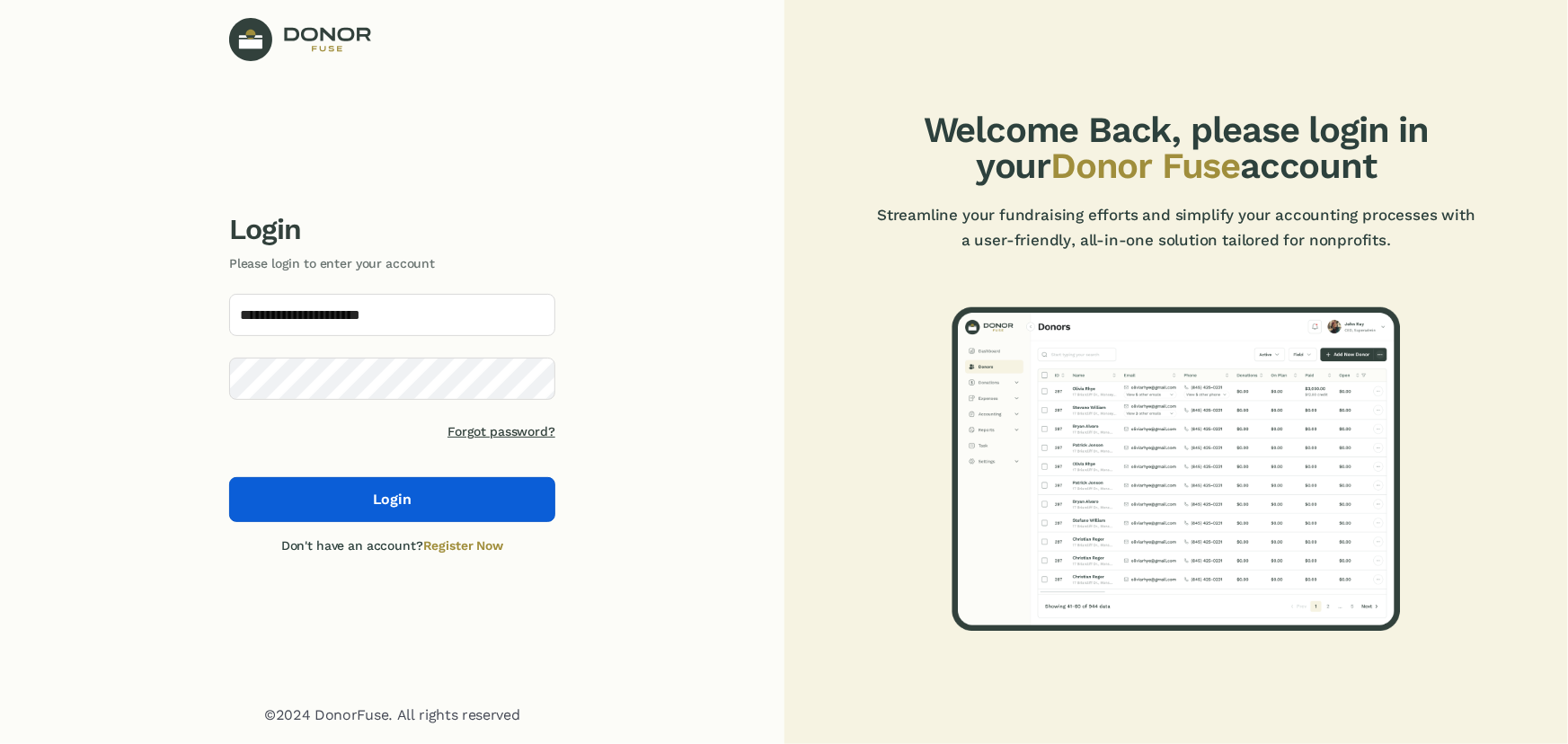 click on "**********" 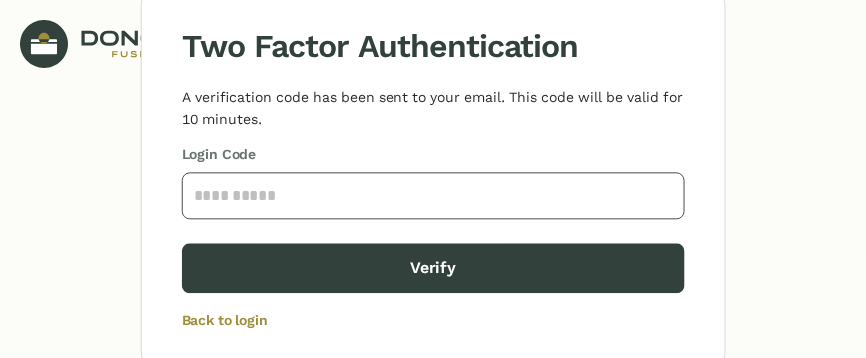 click 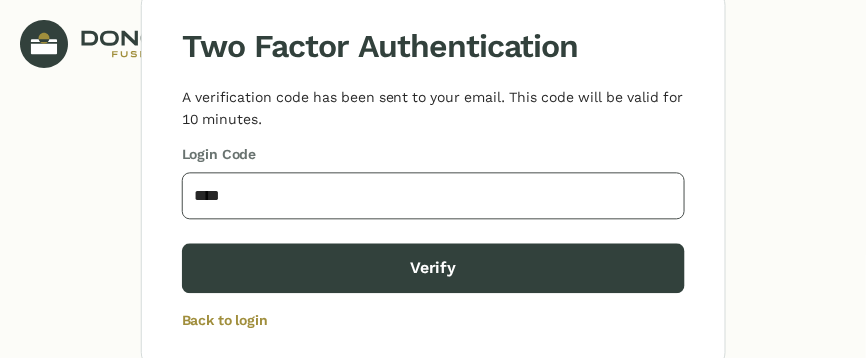 type on "****" 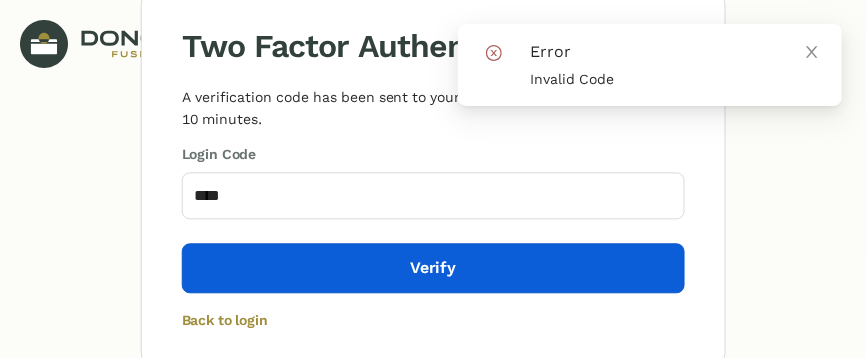 click on "Verify" 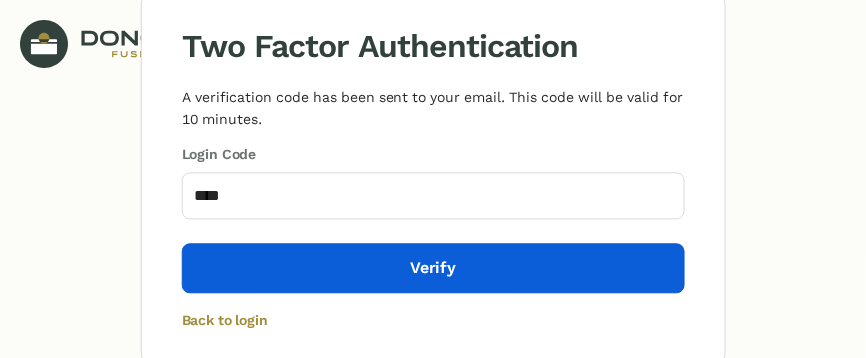 click on "Verify" 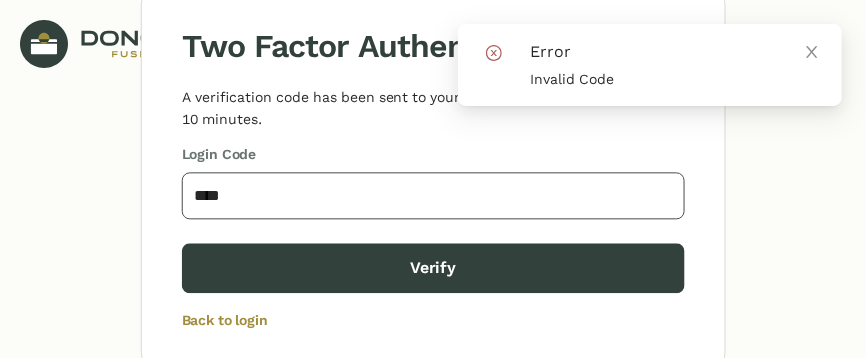 drag, startPoint x: 346, startPoint y: 186, endPoint x: 165, endPoint y: 180, distance: 181.09943 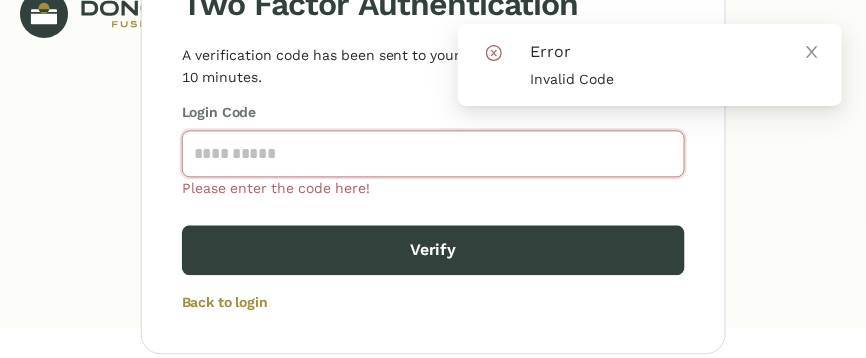 scroll, scrollTop: 46, scrollLeft: 0, axis: vertical 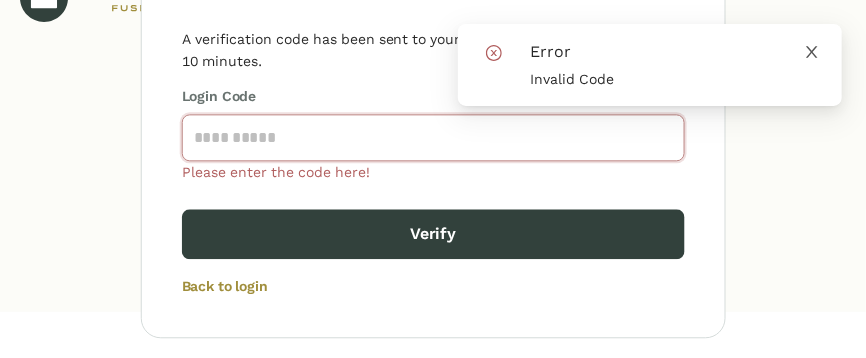 type 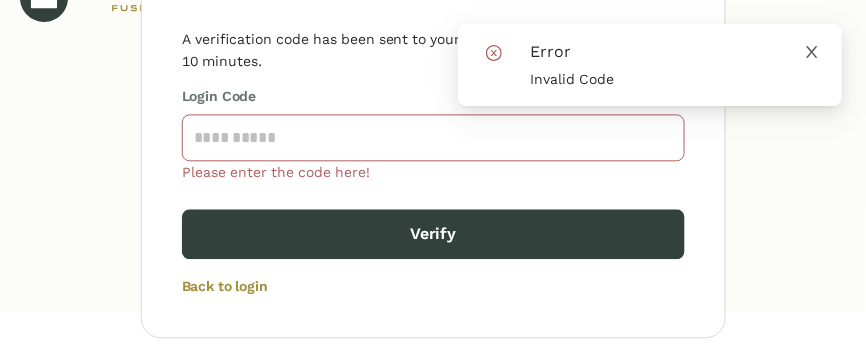 click 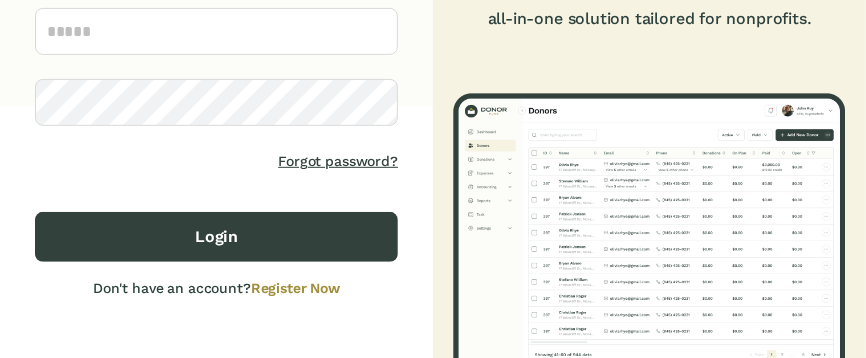 scroll, scrollTop: 214, scrollLeft: 0, axis: vertical 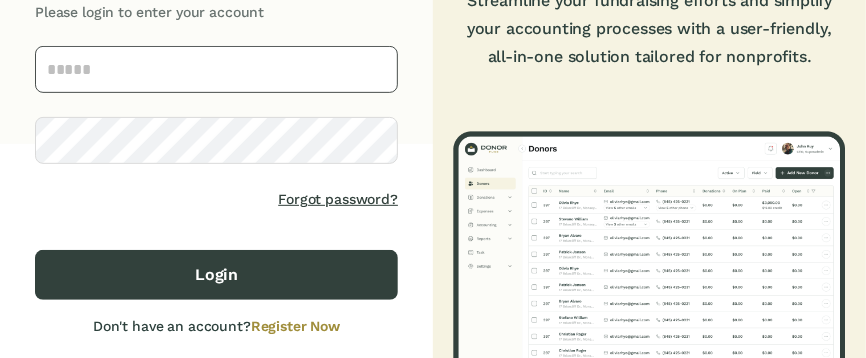 type on "**********" 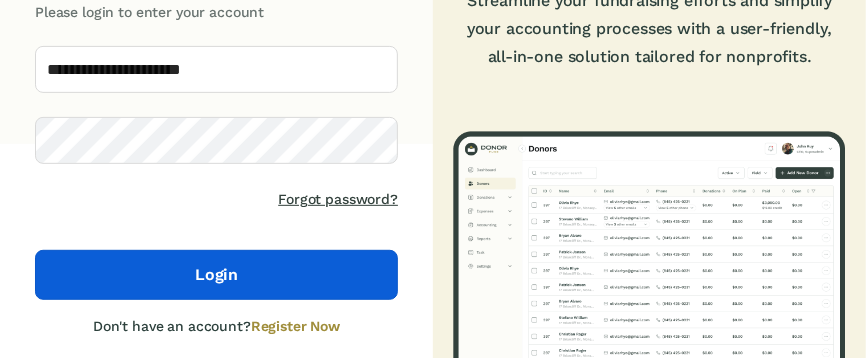 click on "Login" 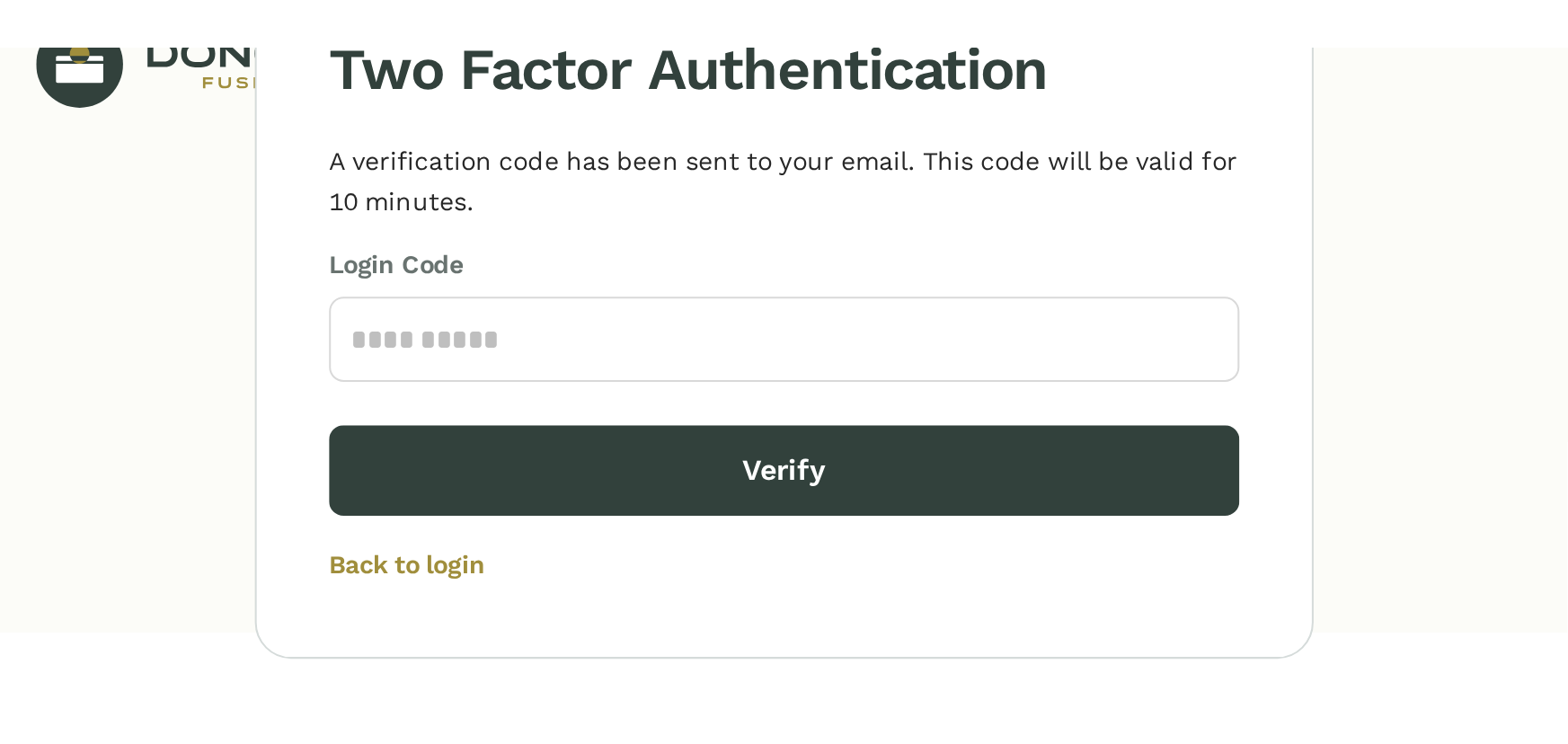 scroll, scrollTop: 0, scrollLeft: 0, axis: both 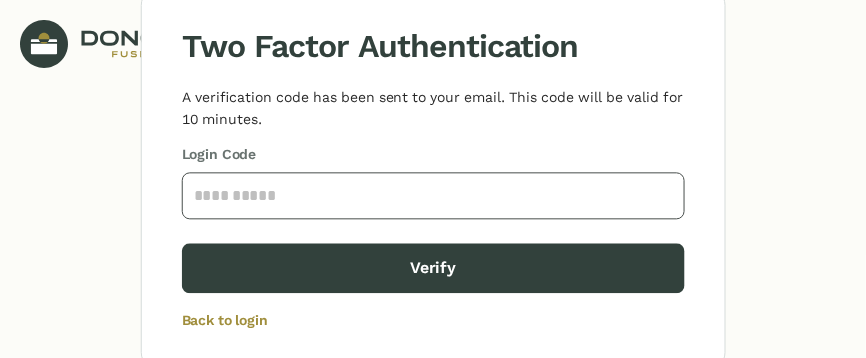 click 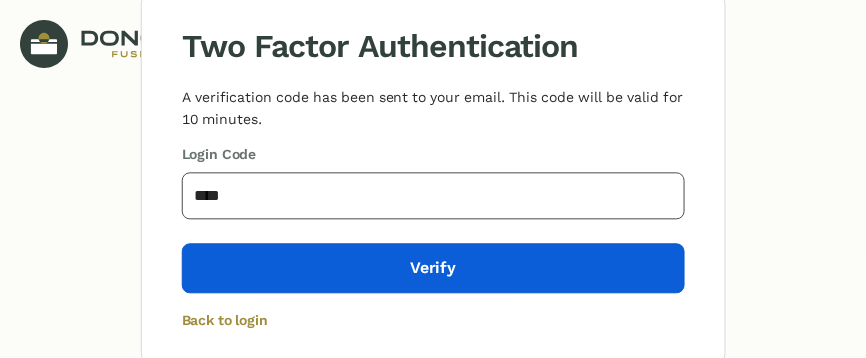 type on "****" 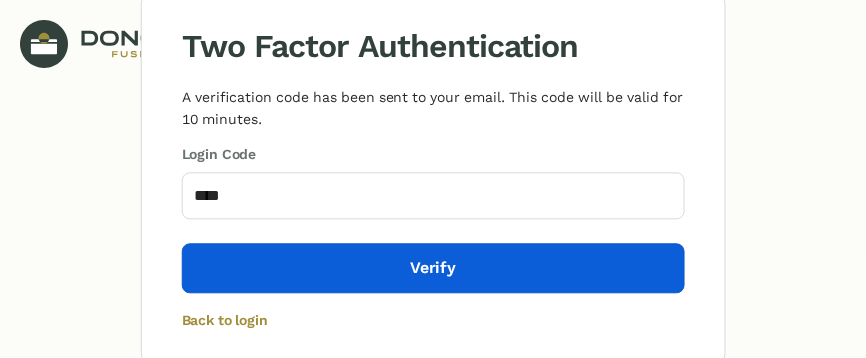 click on "Verify" 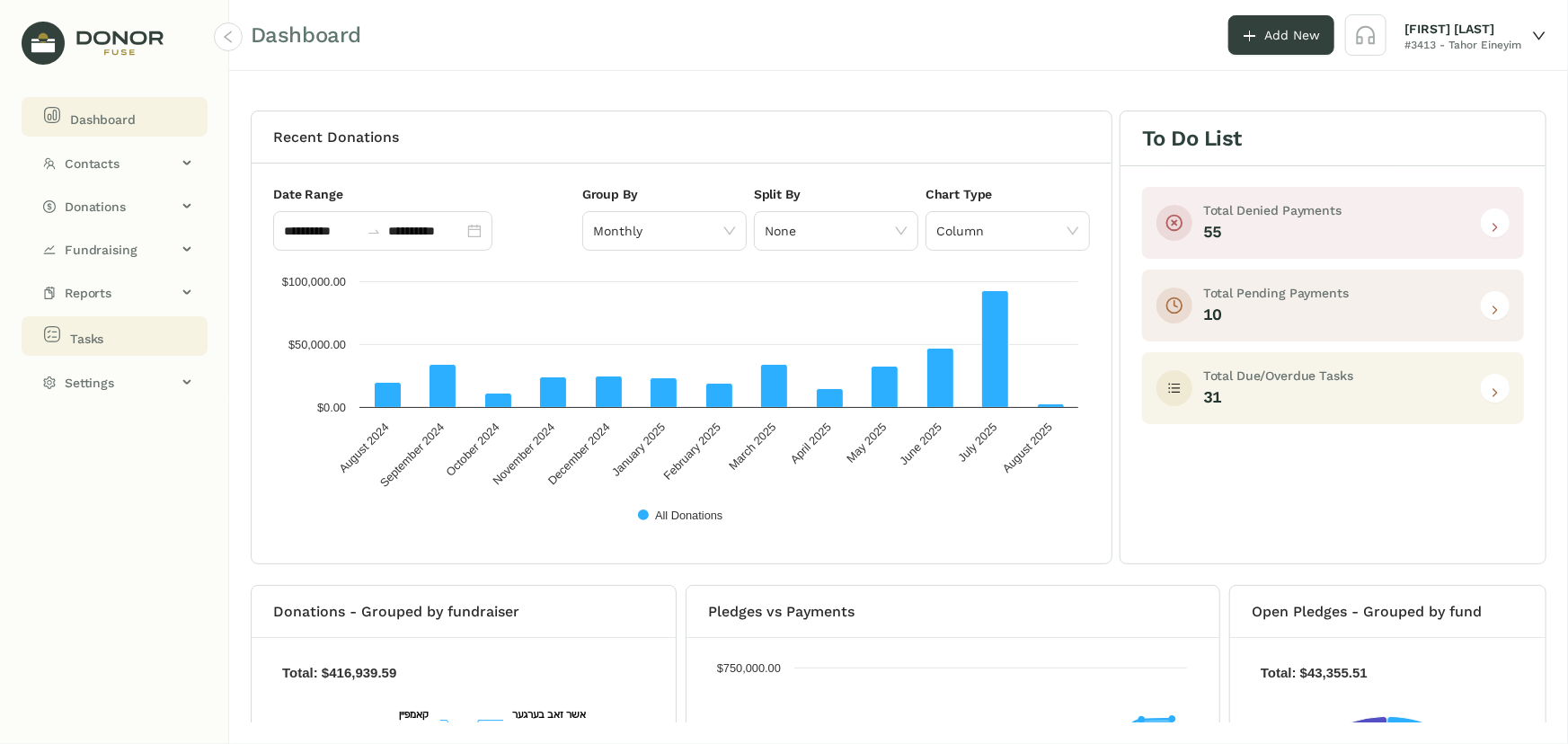 click on "Tasks" 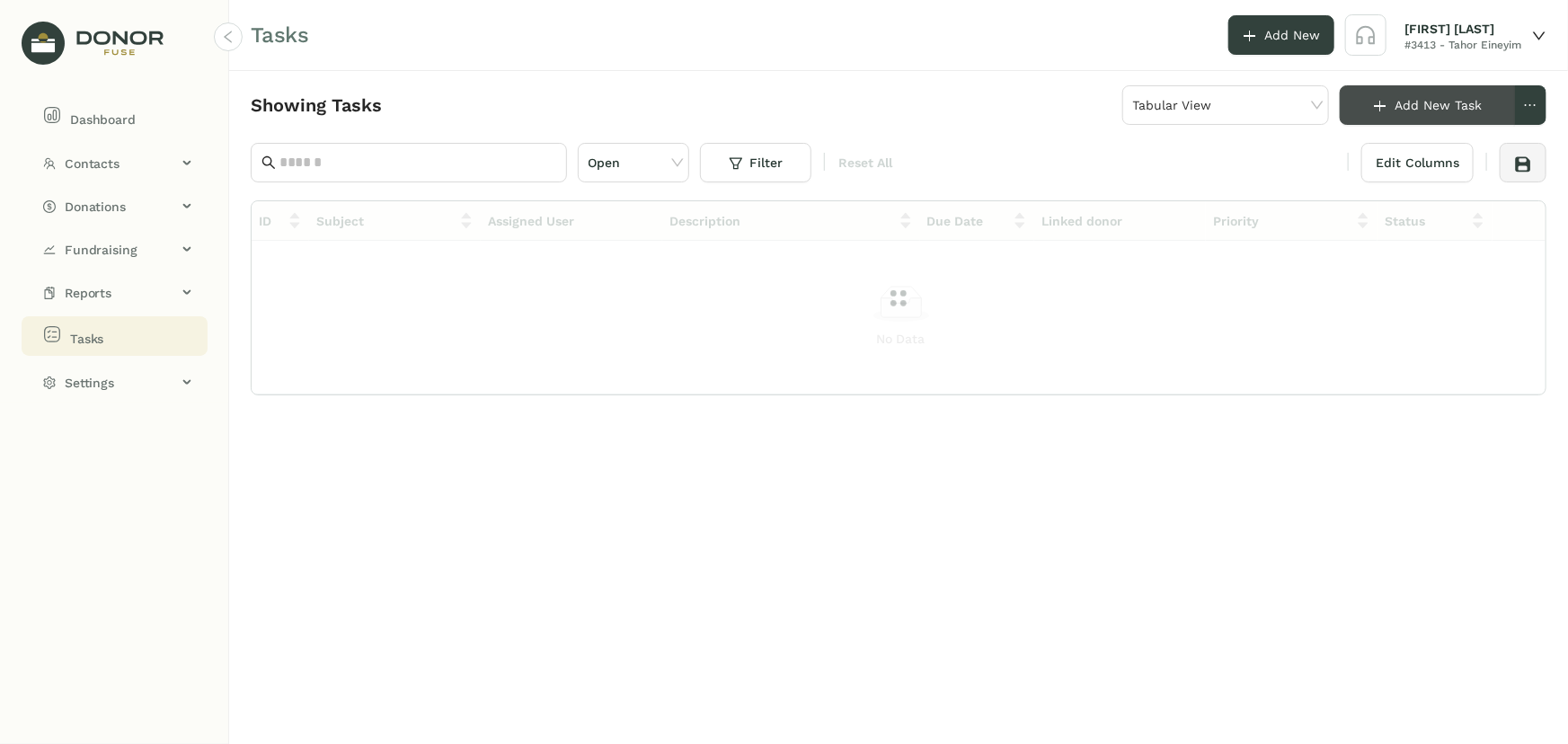 click on "Add New Task" 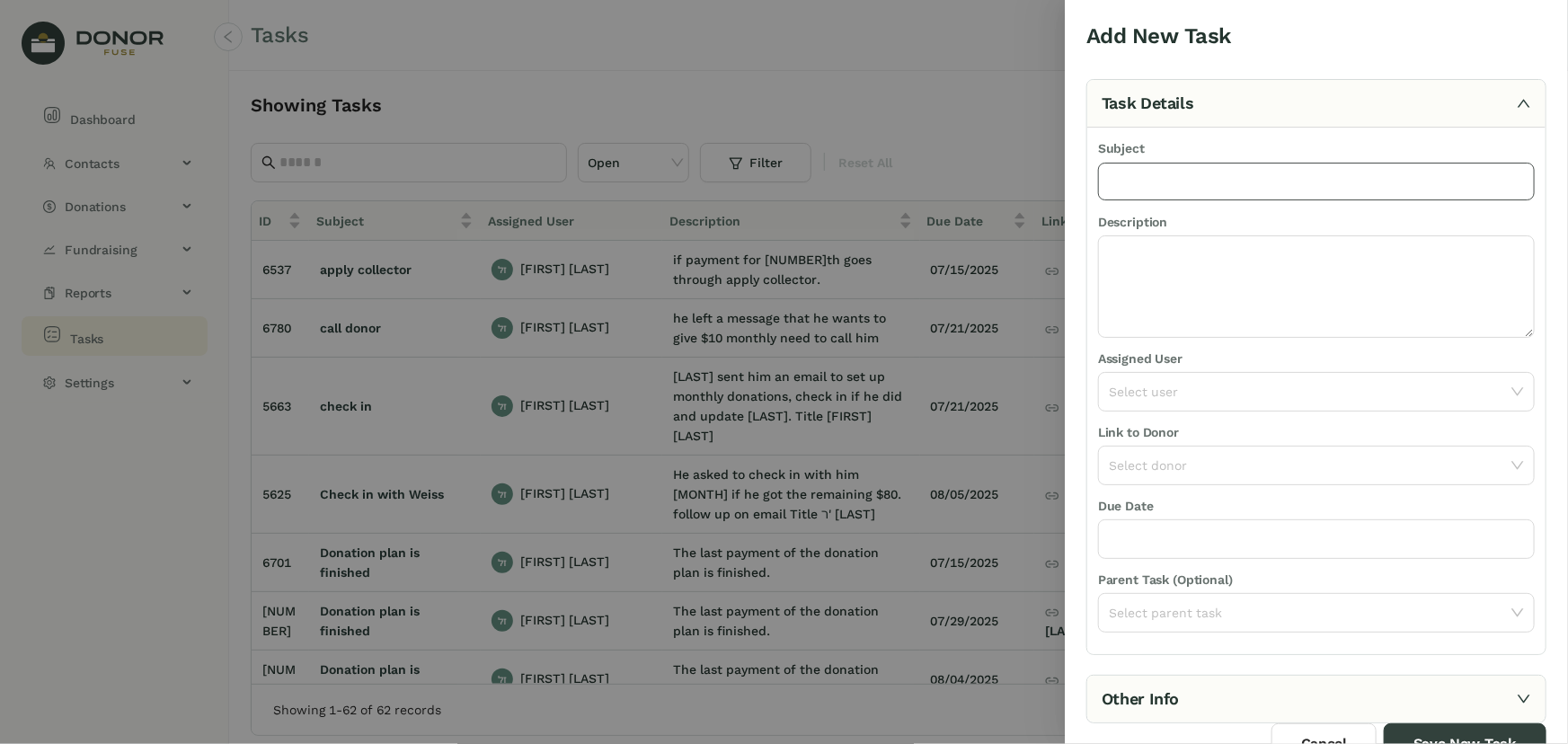 type on "*" 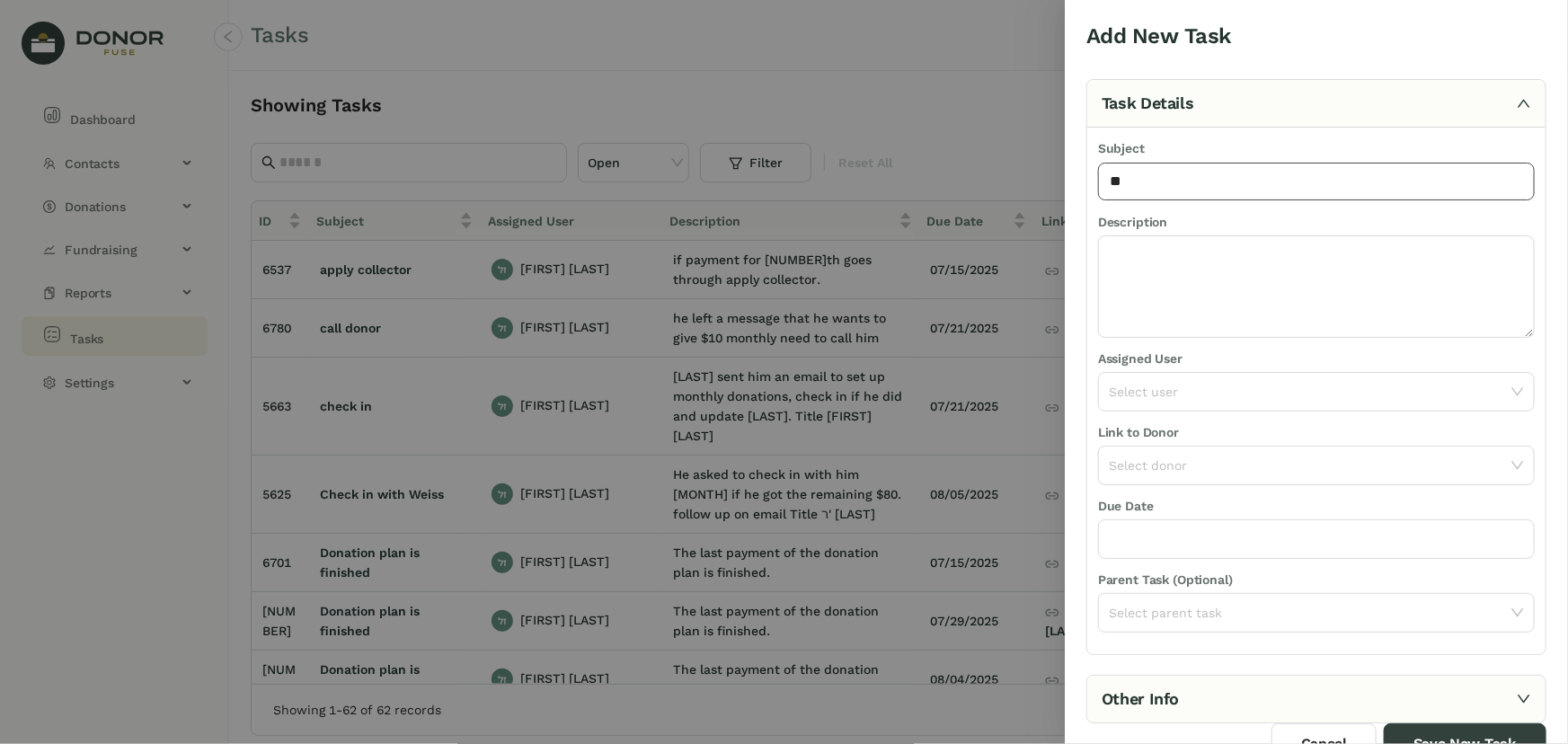type on "*" 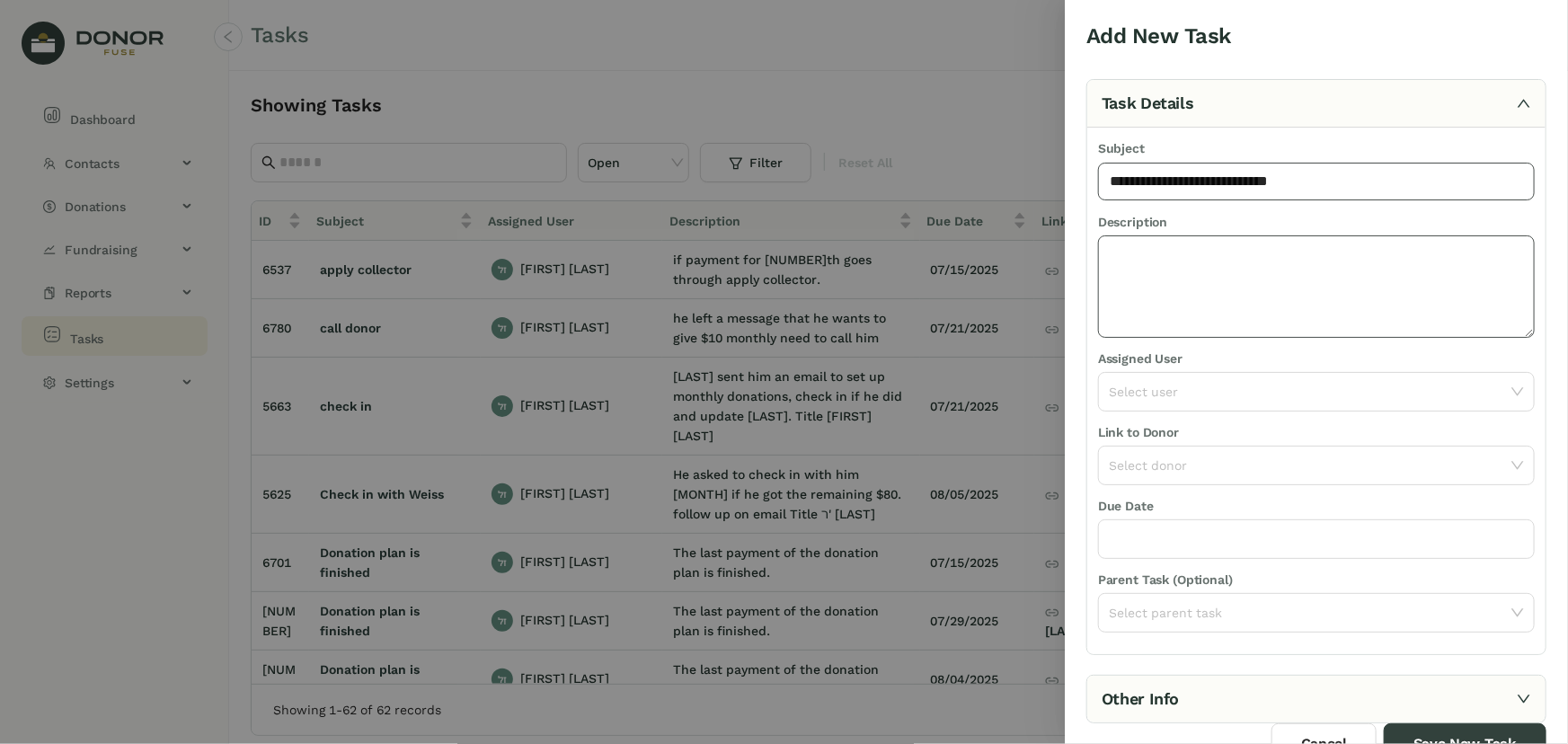 type on "**********" 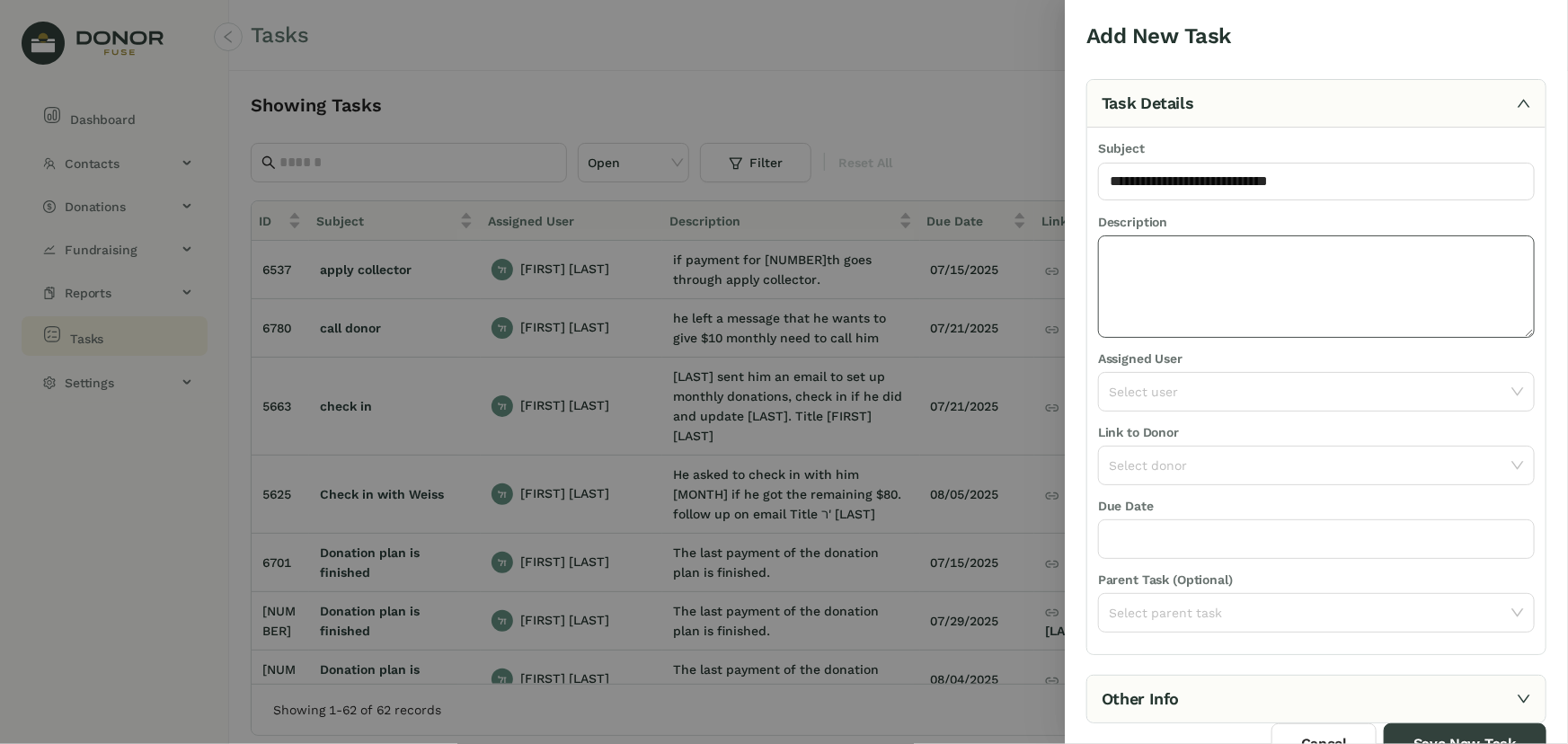 click 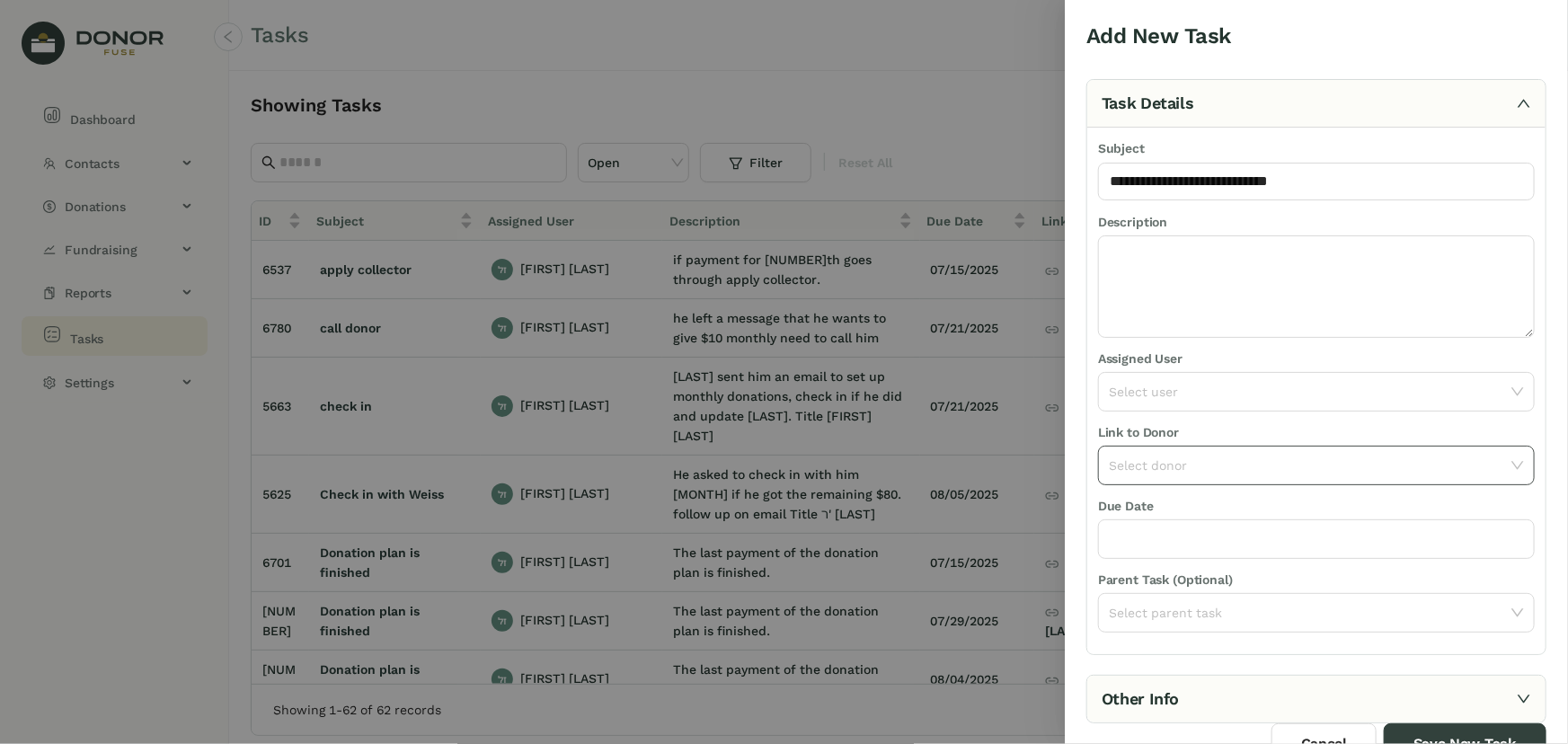 click 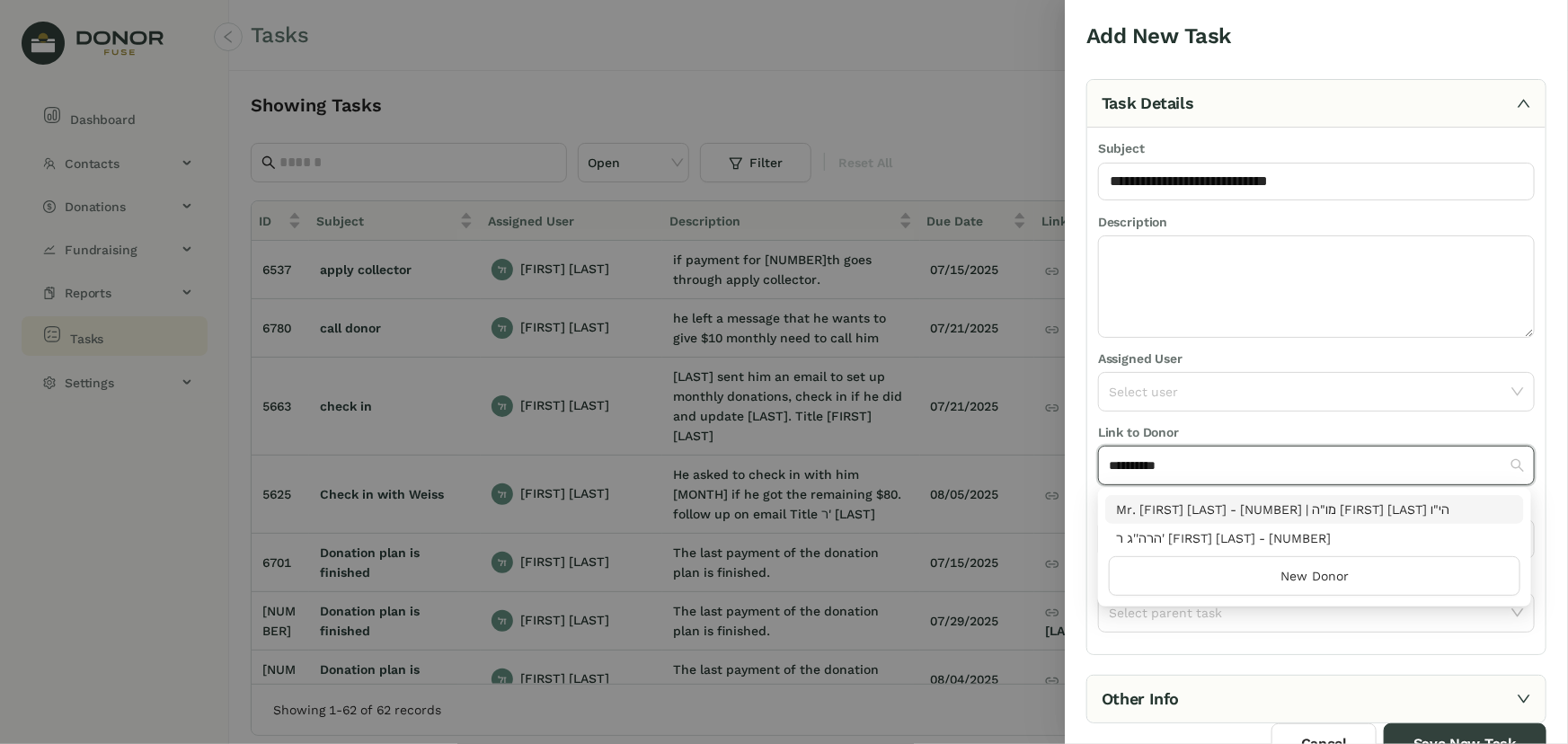 type on "**********" 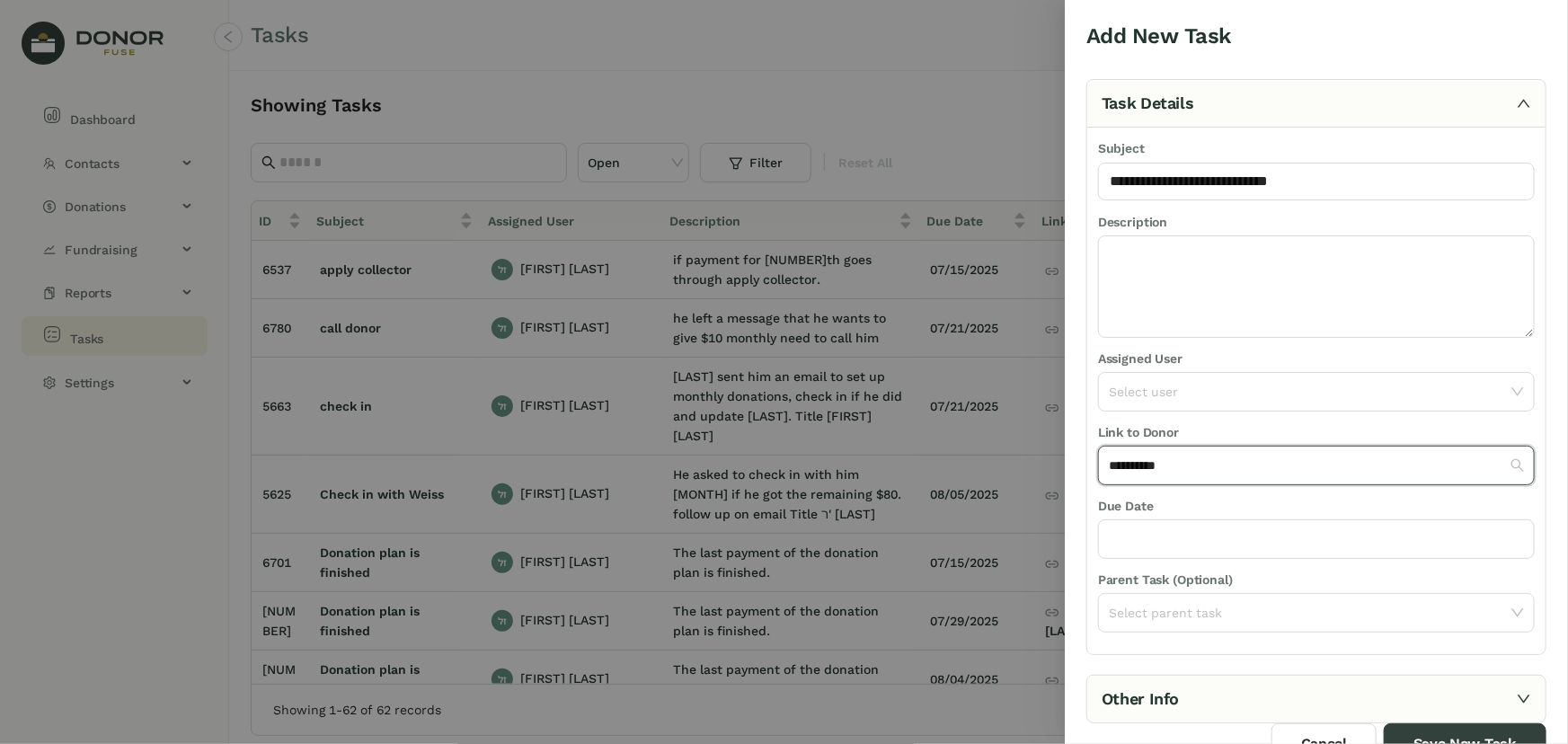 type 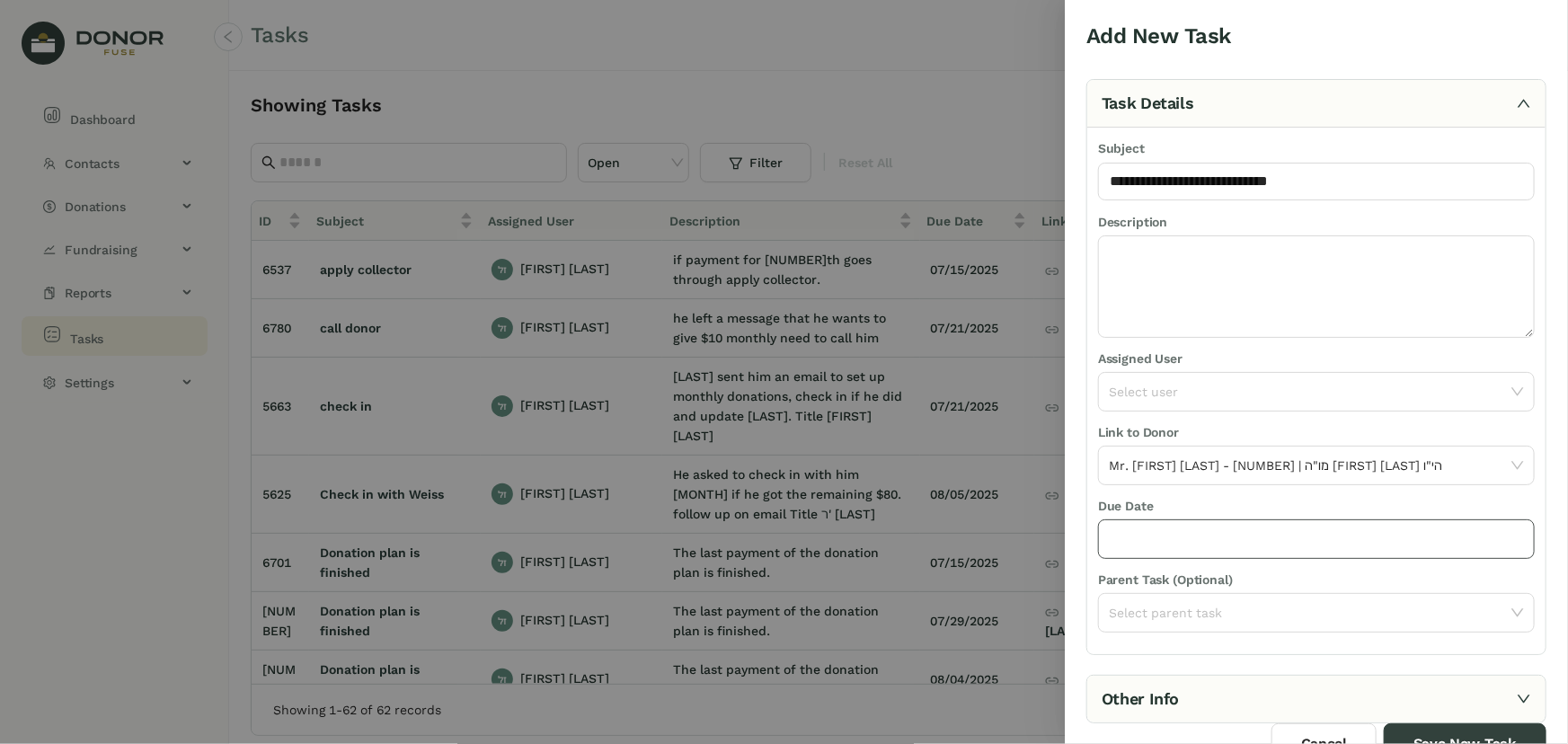 click 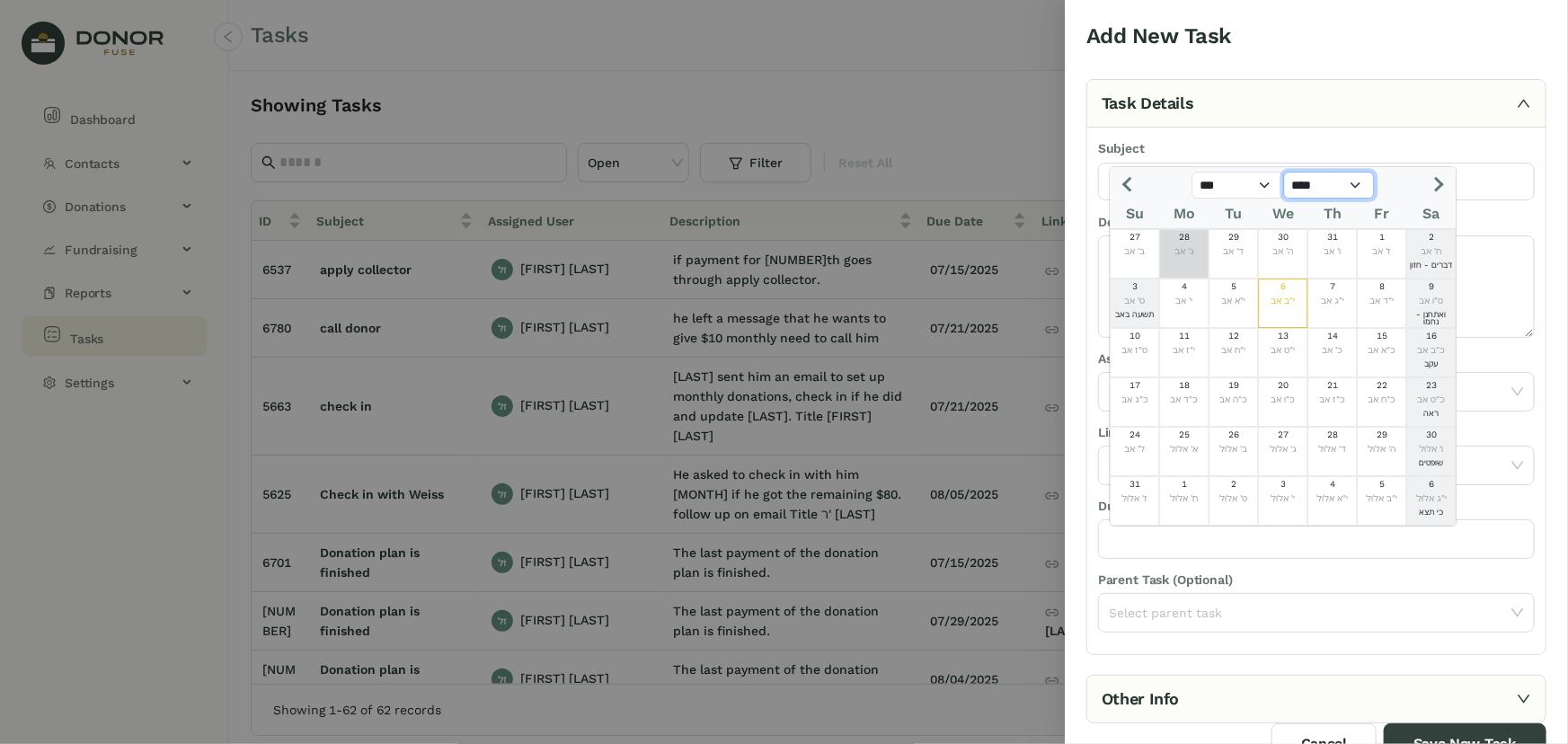click on "**** **** **** **** **** **** **** **** **** **** **** **** **** **** **** **** **** **** **** **** ****" 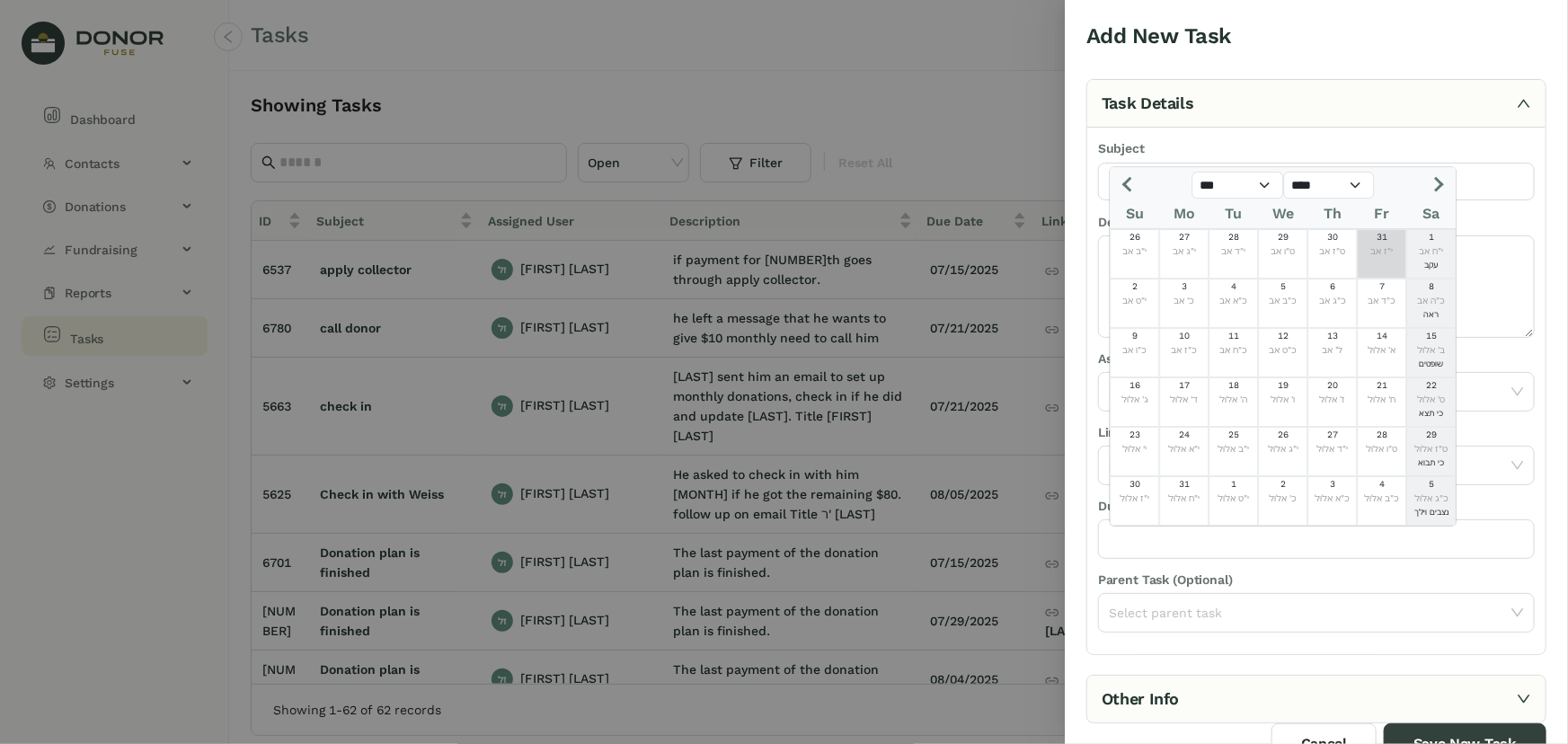 click 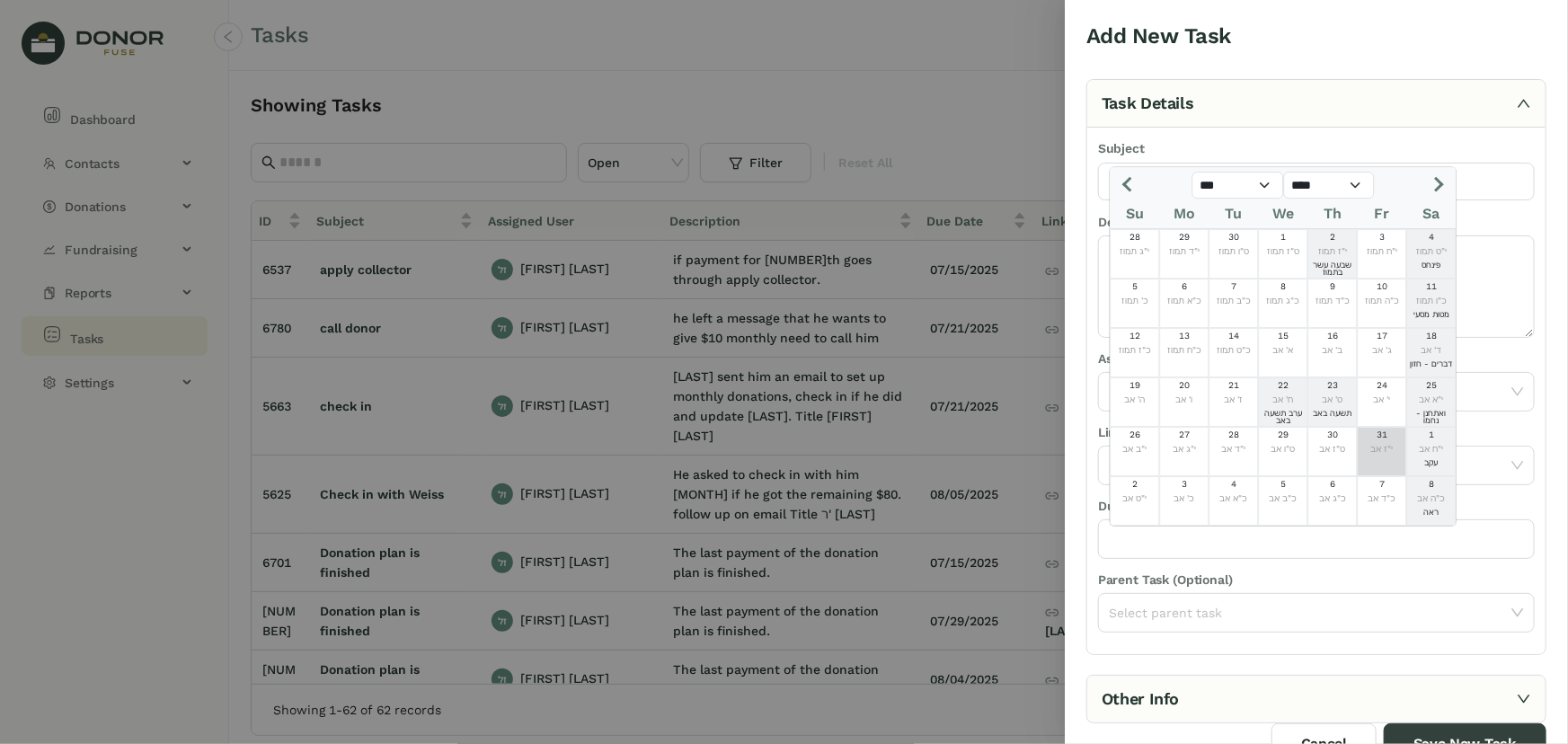 click 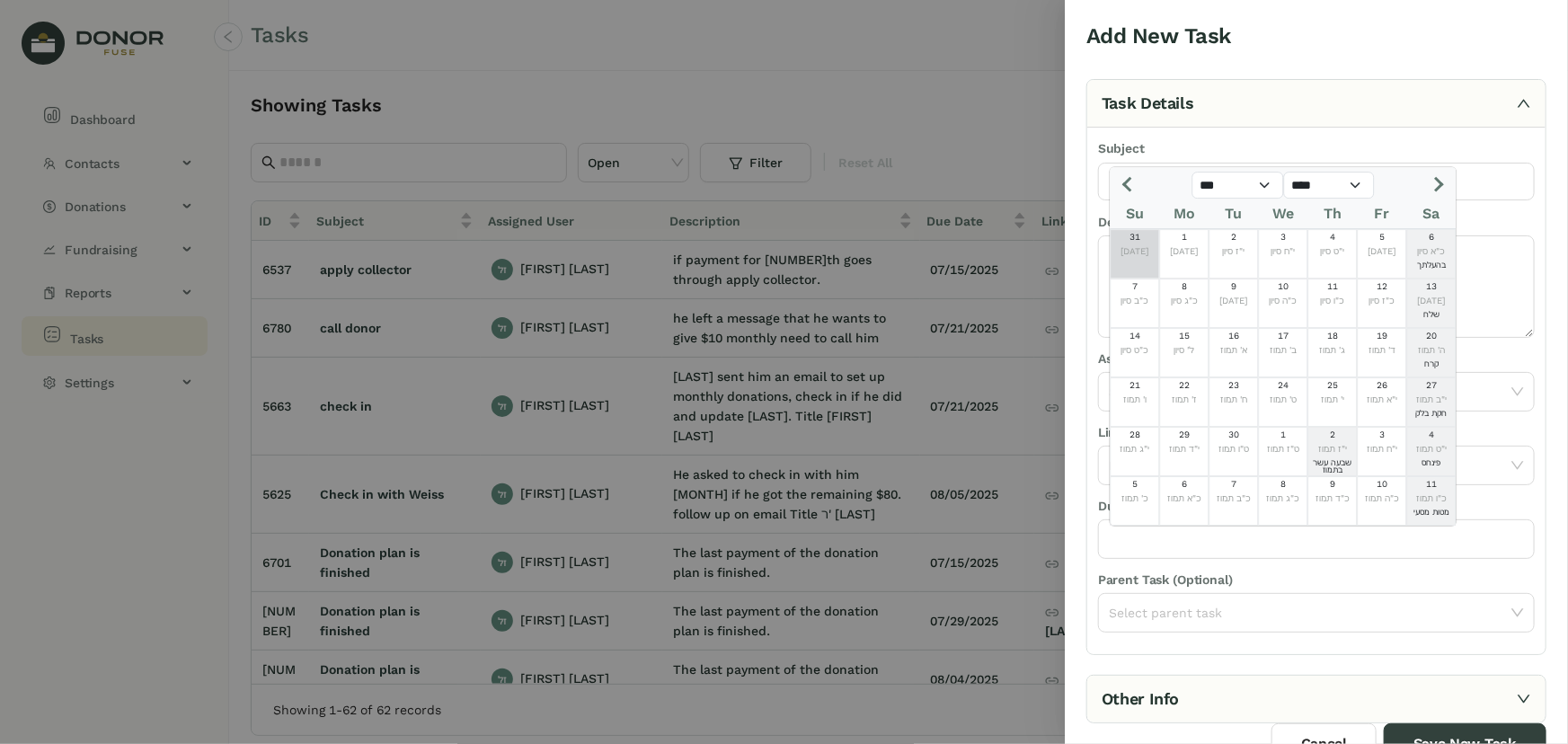 click on "[DATE]" 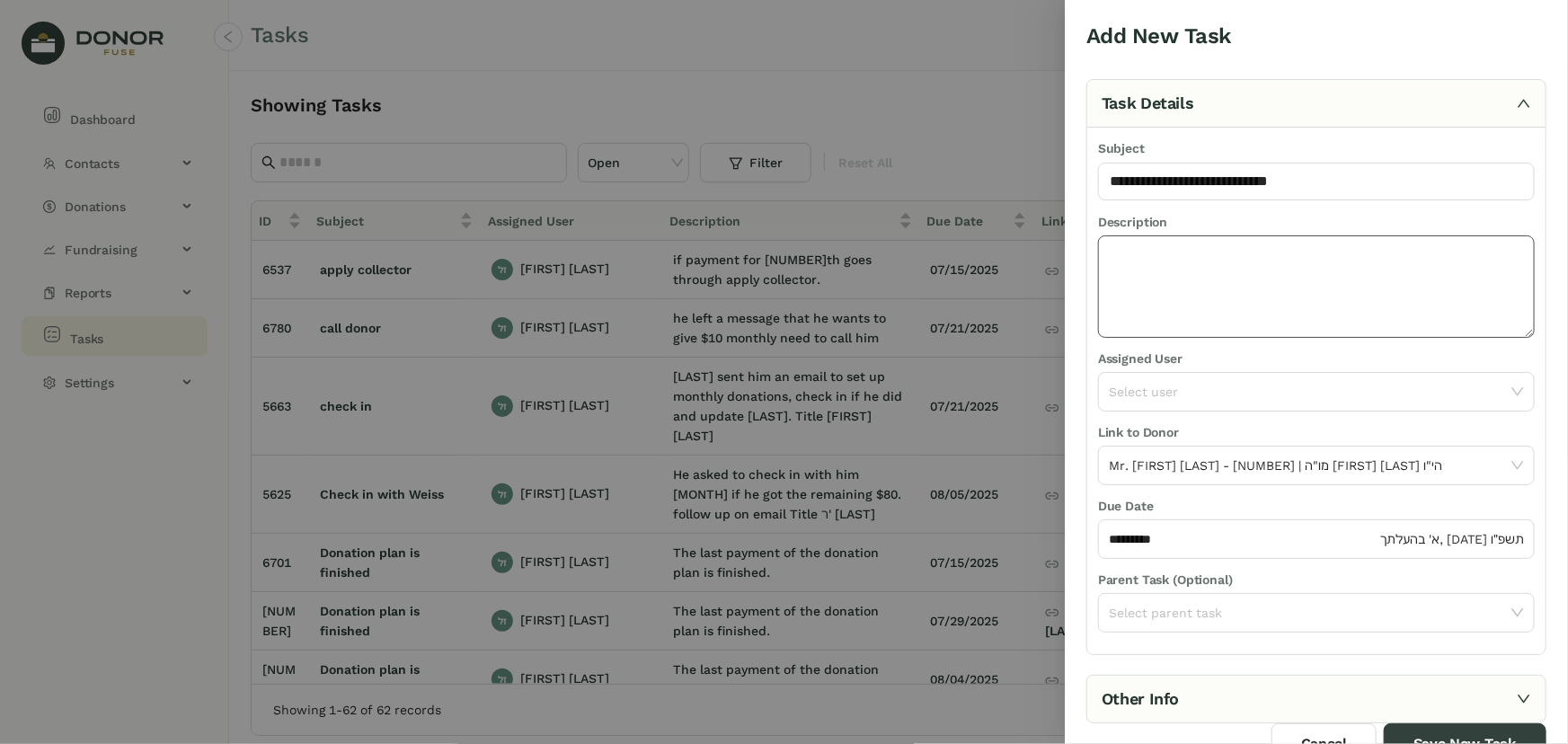 click 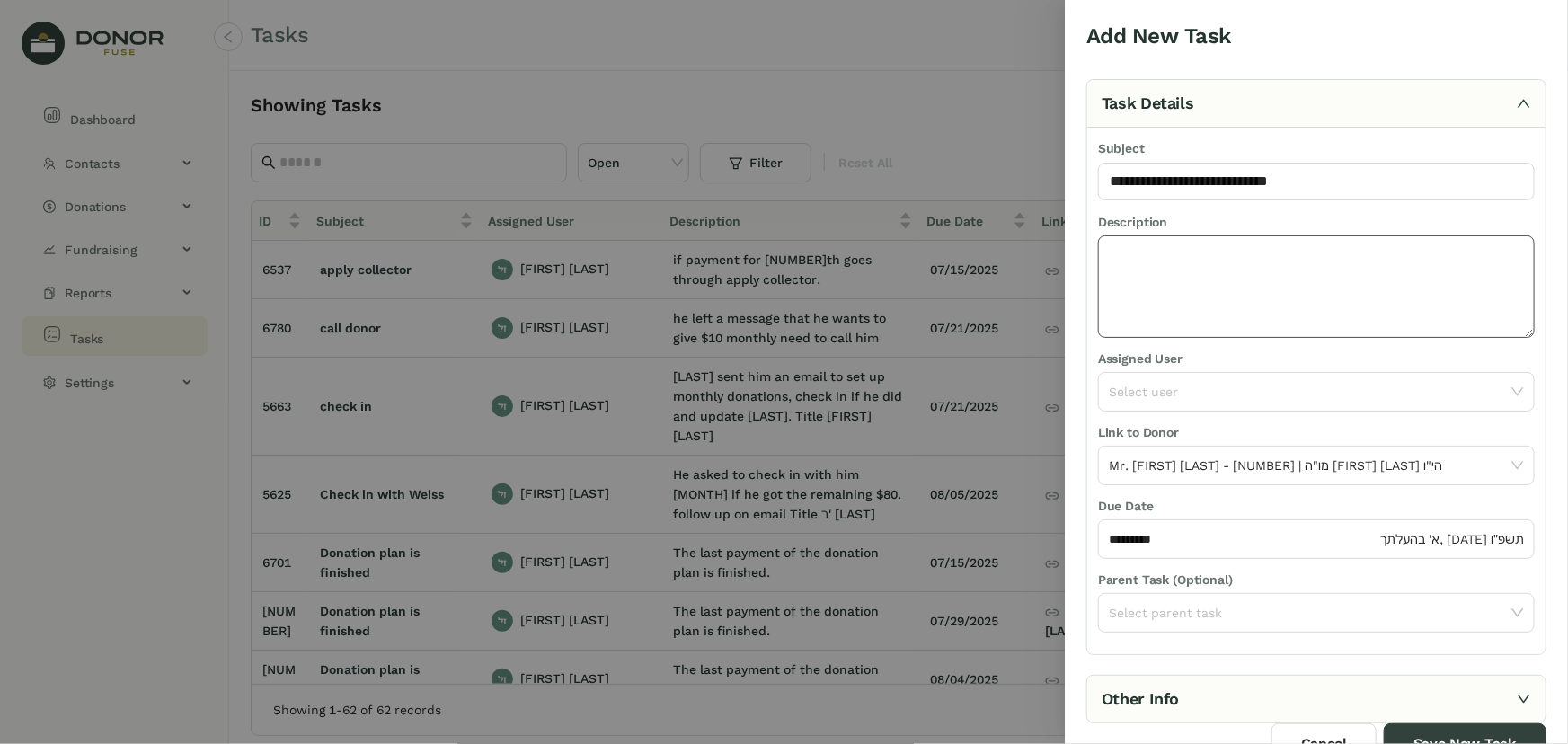 paste on "**********" 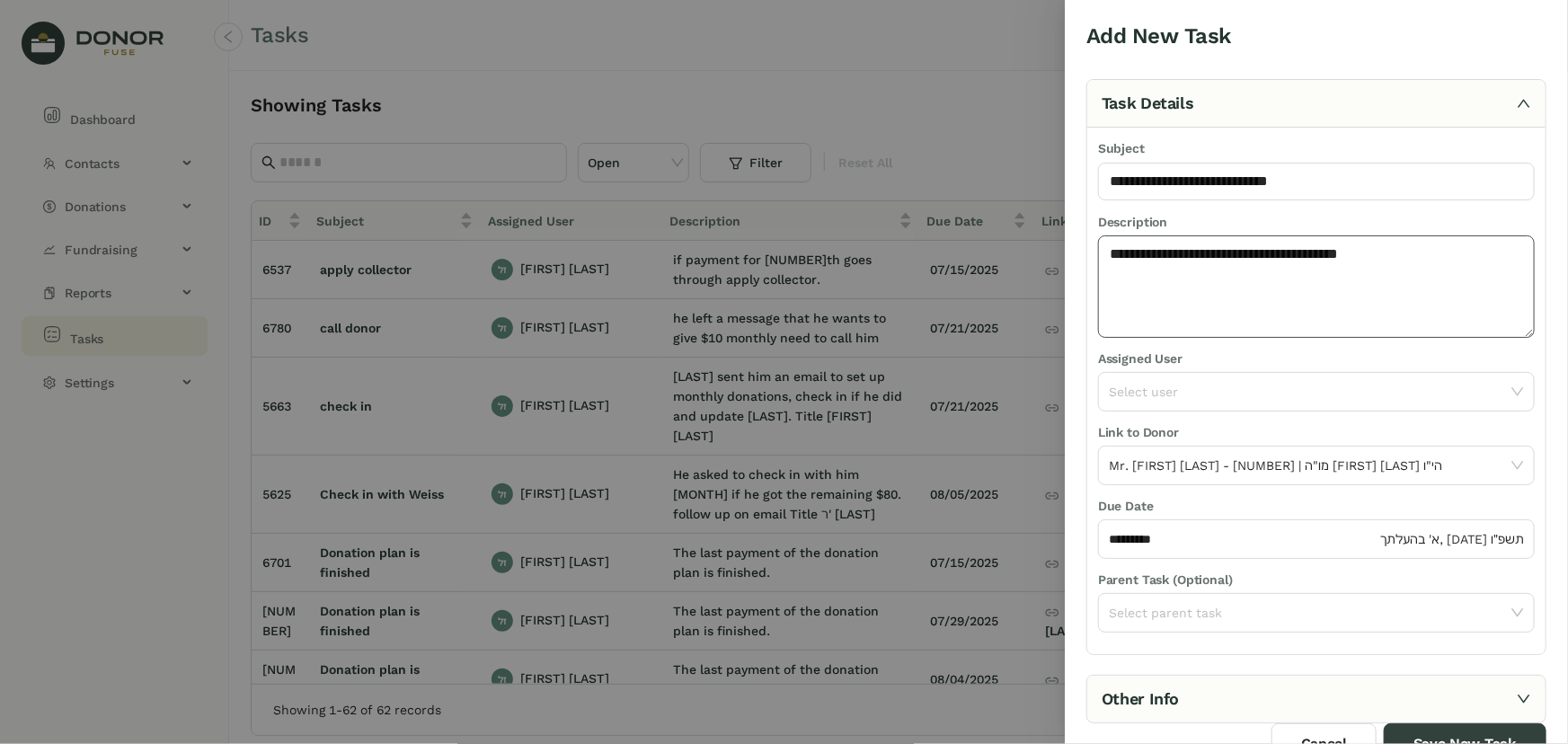 drag, startPoint x: 1270, startPoint y: 253, endPoint x: 1357, endPoint y: 250, distance: 87.051709 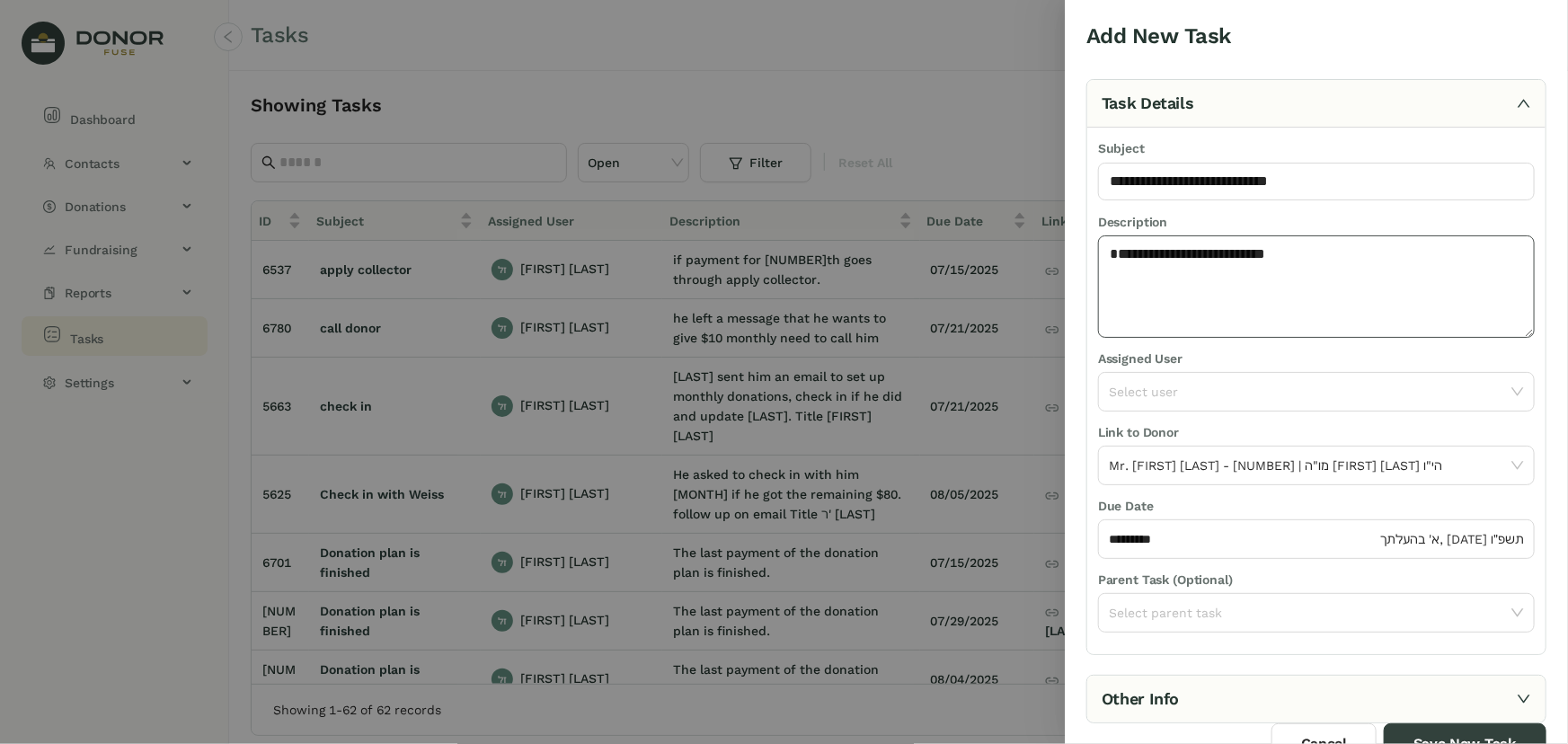 click on "**********" 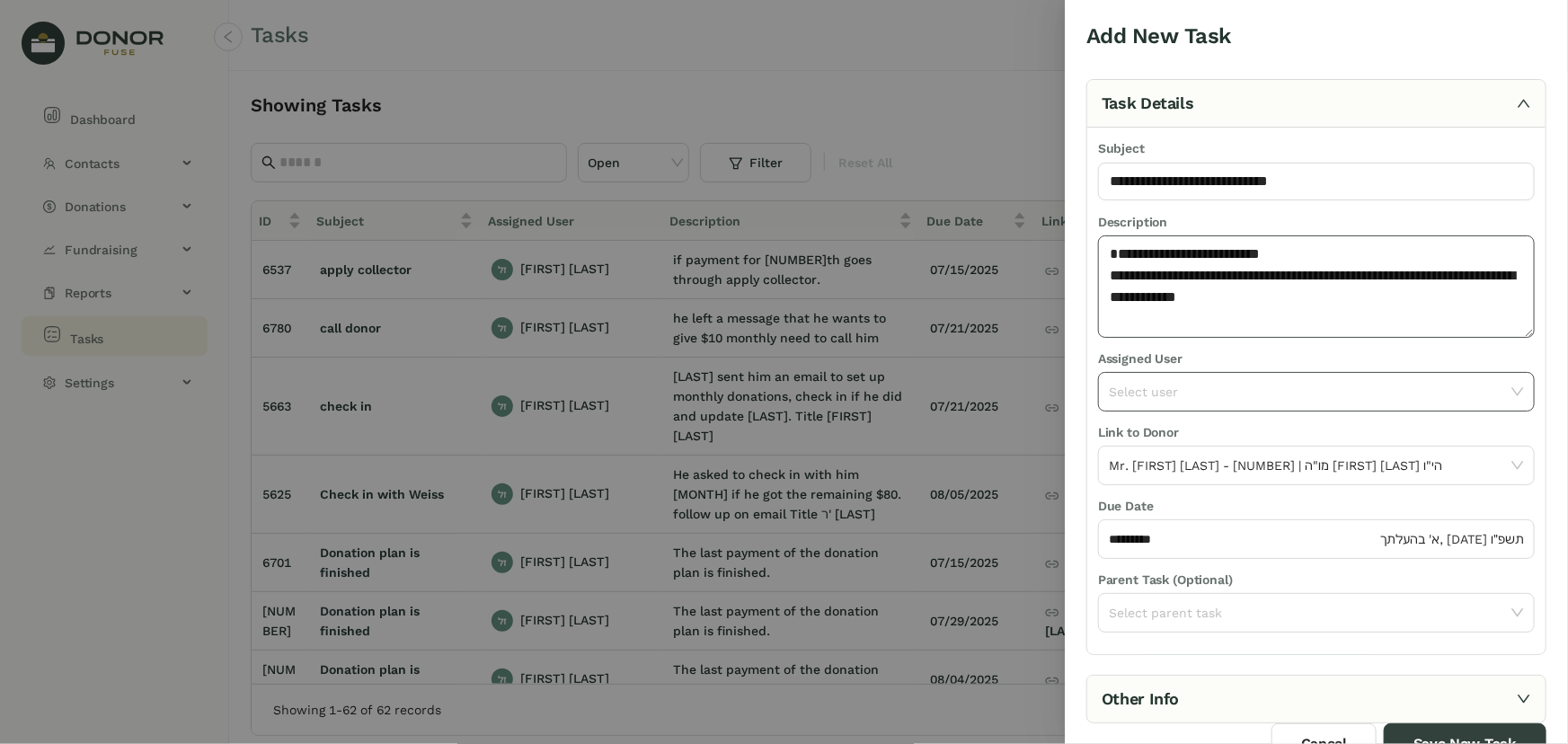 type on "**********" 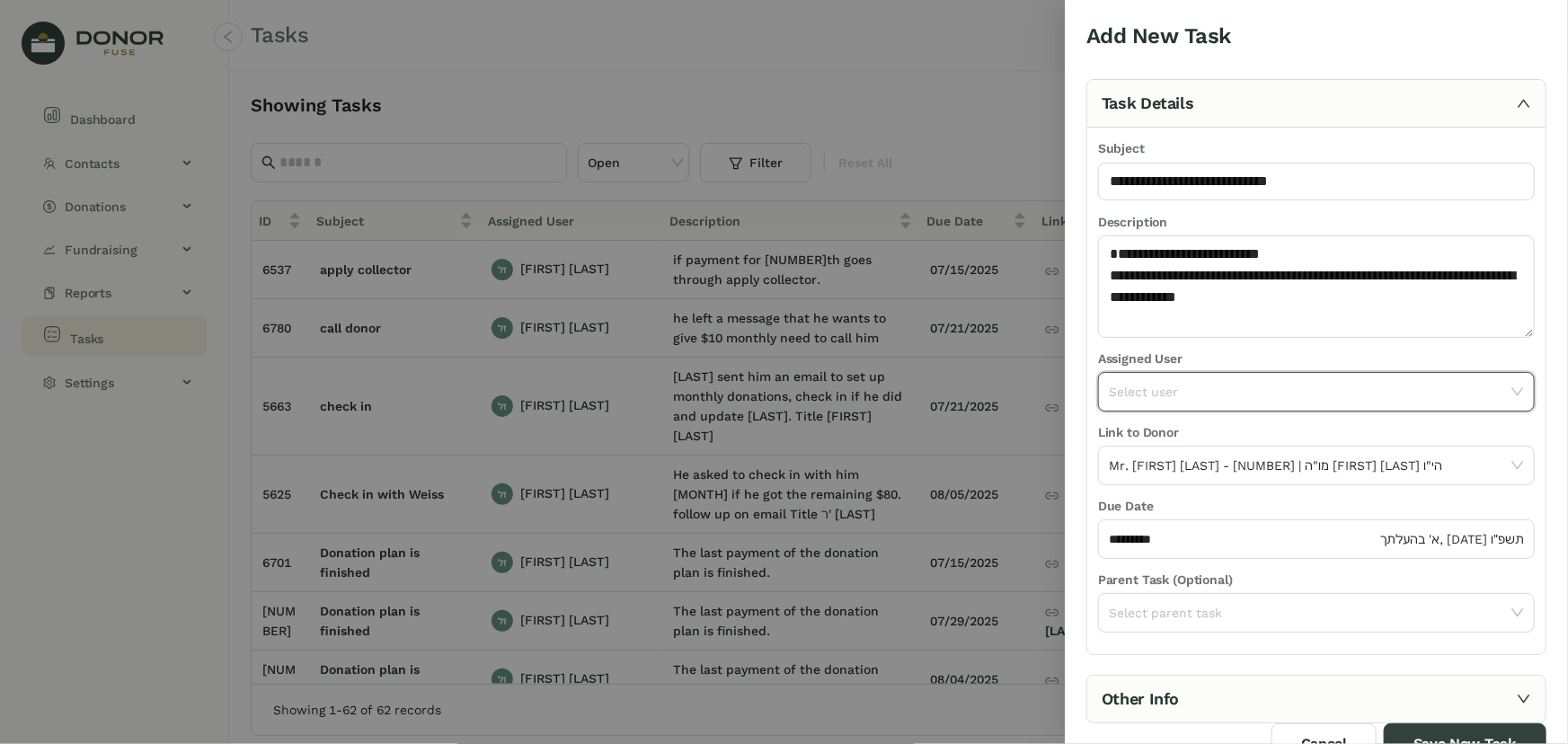 click 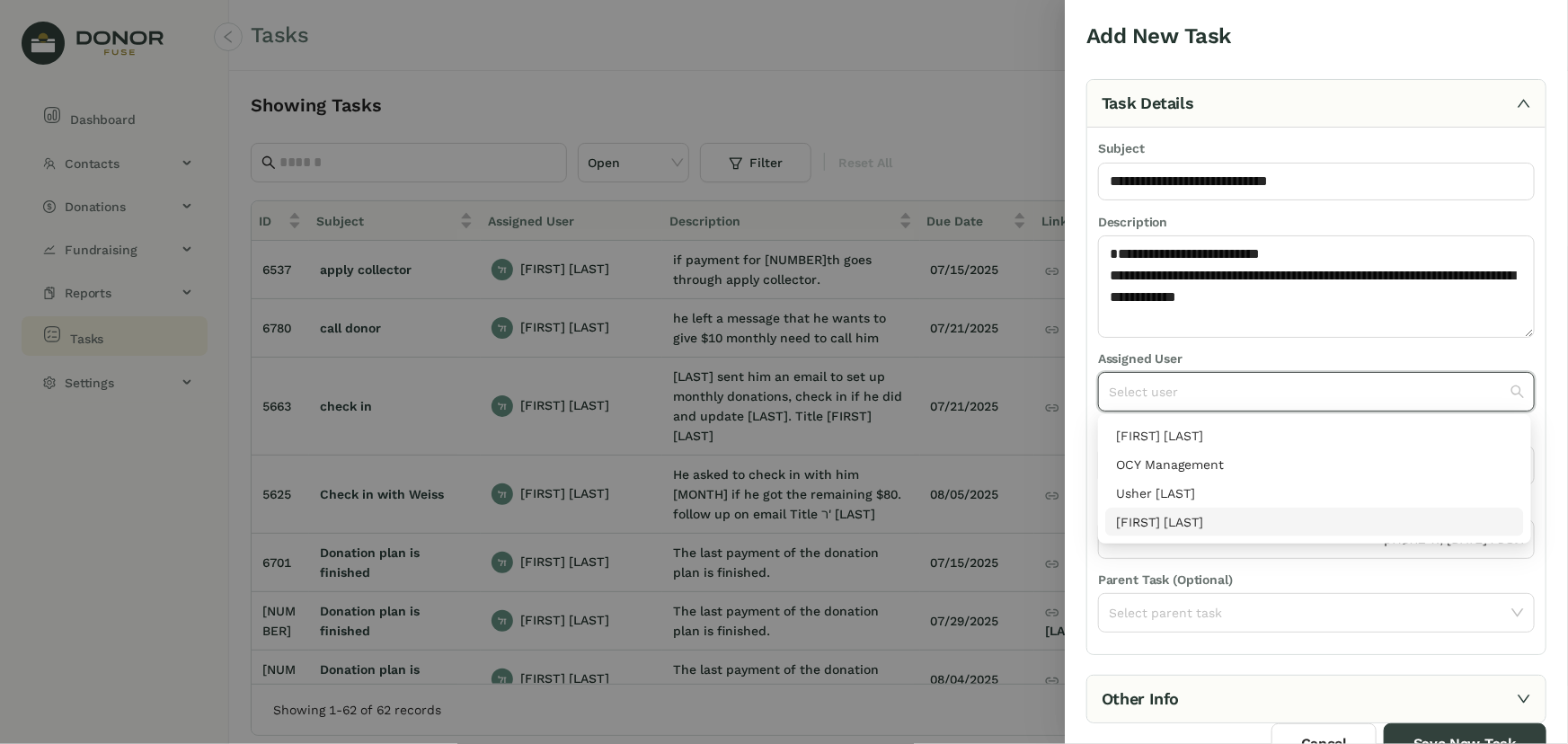 click on "[FIRST] [LAST]" at bounding box center (1315, 522) 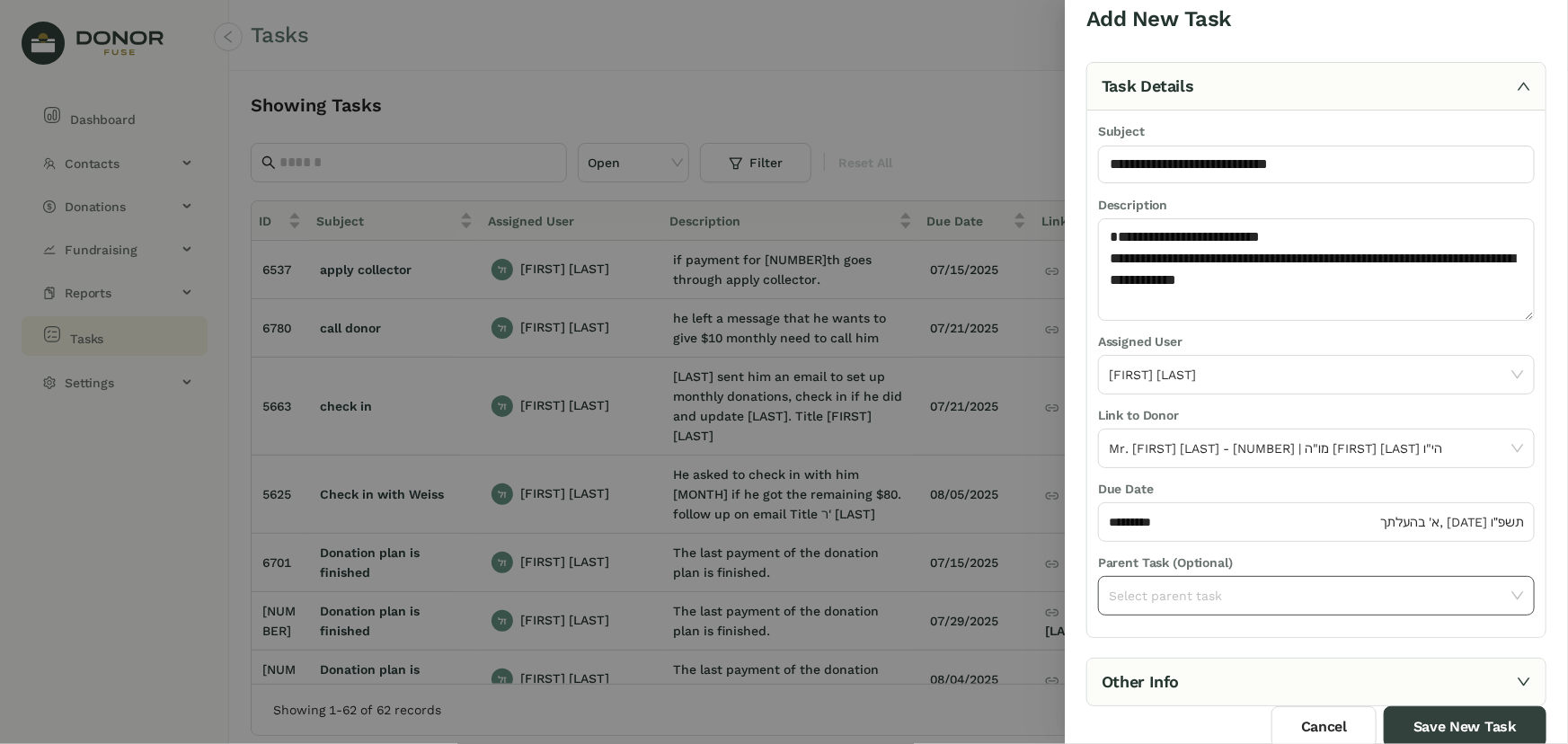scroll, scrollTop: 19, scrollLeft: 0, axis: vertical 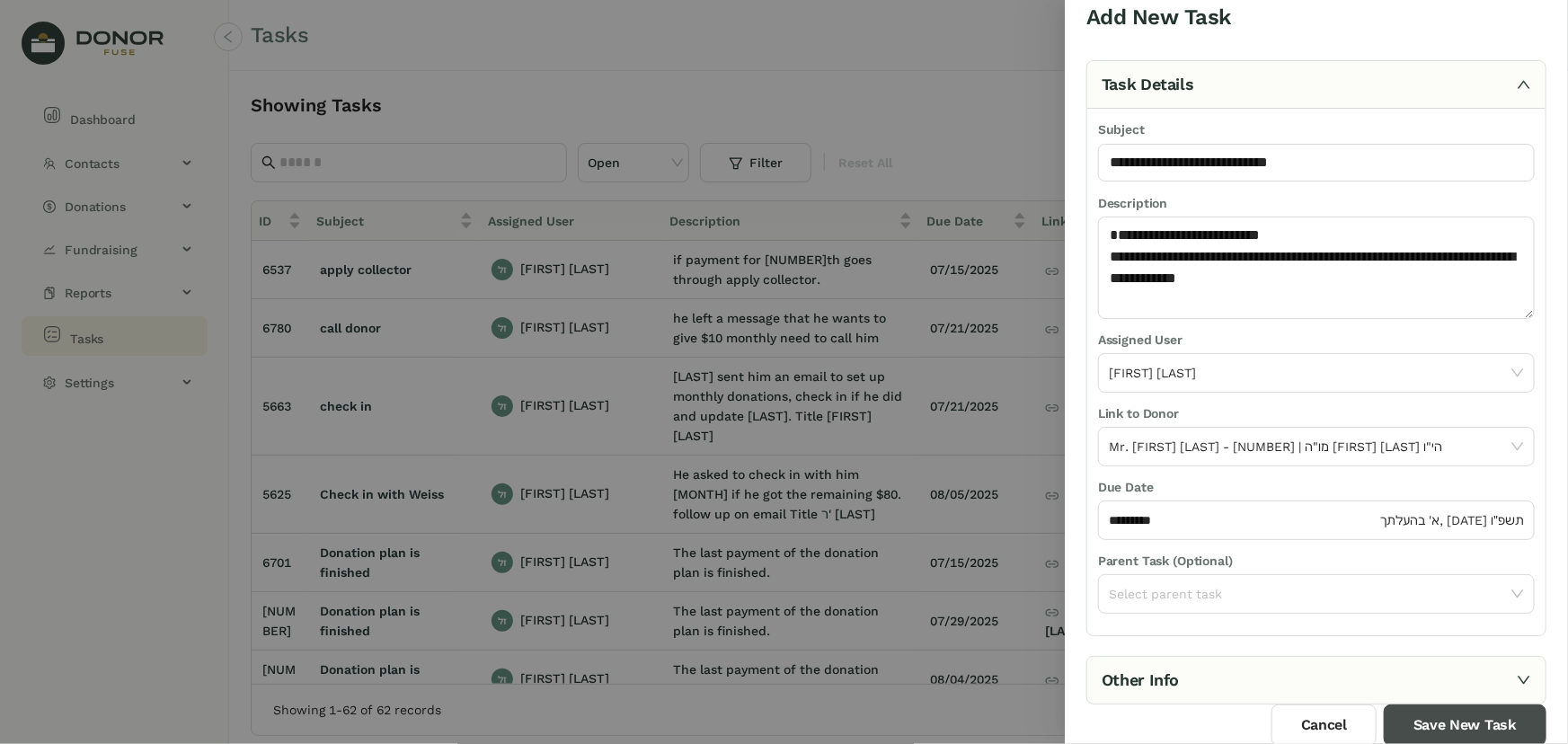 click on "Save New Task" at bounding box center (1465, 725) 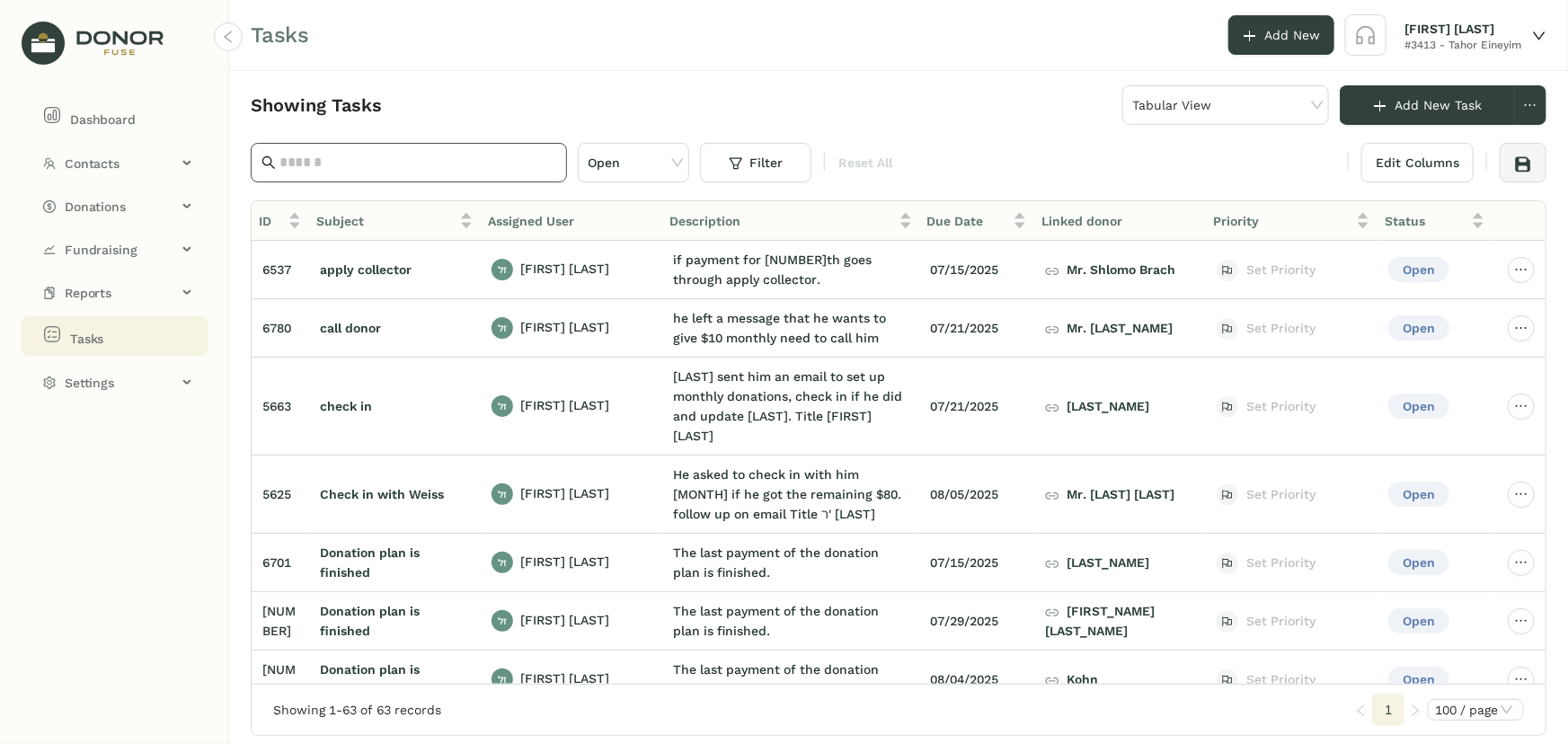 click 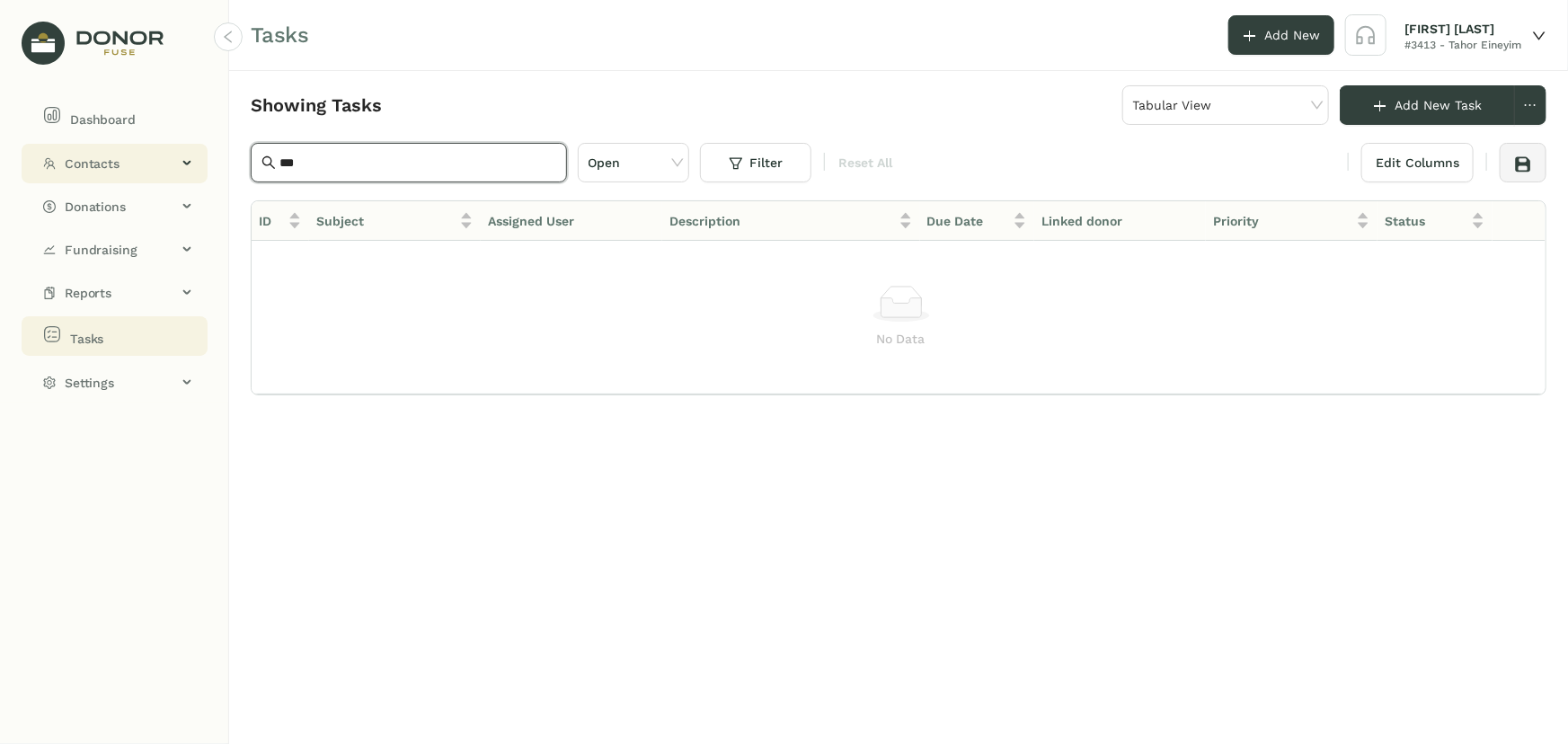 type on "***" 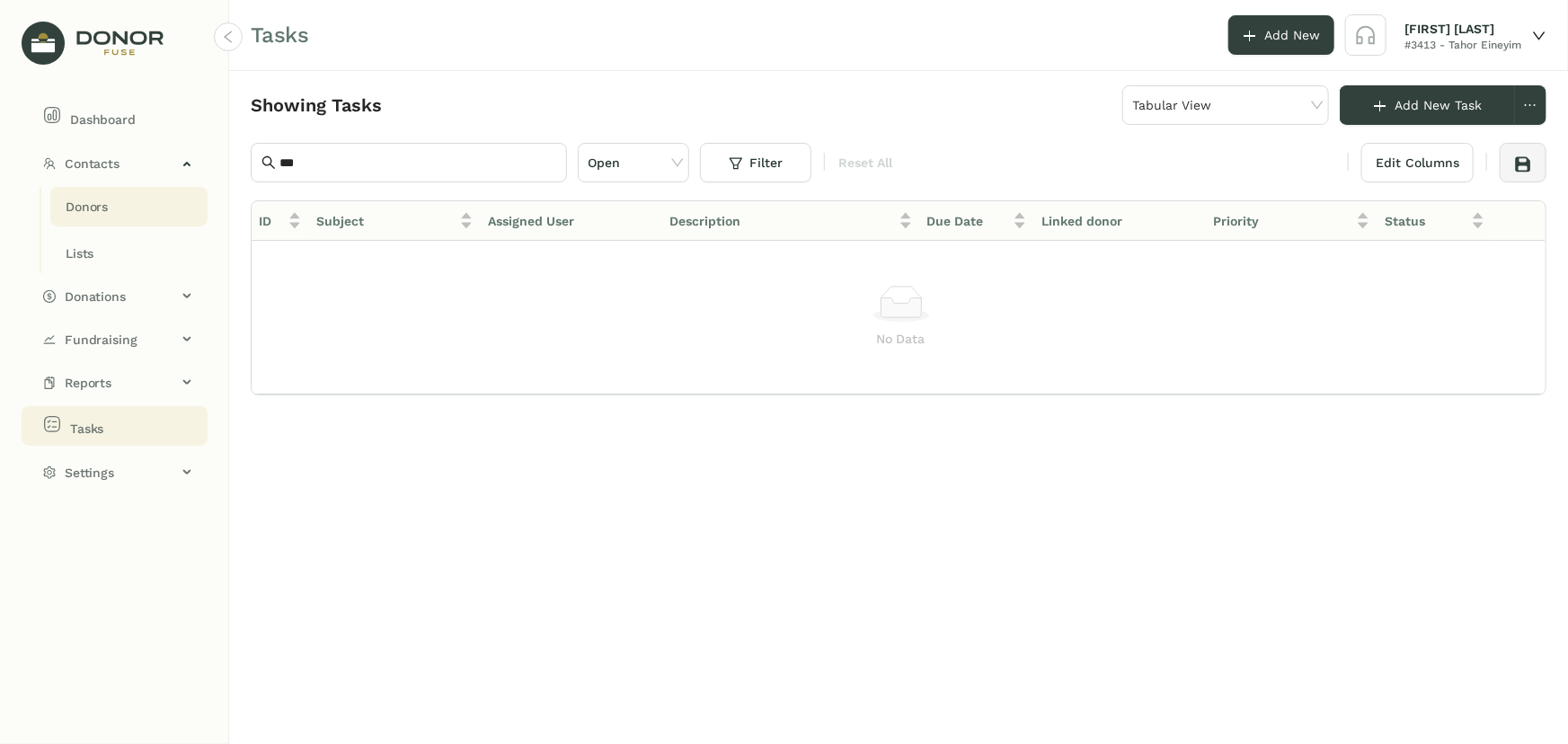 click on "Donors" 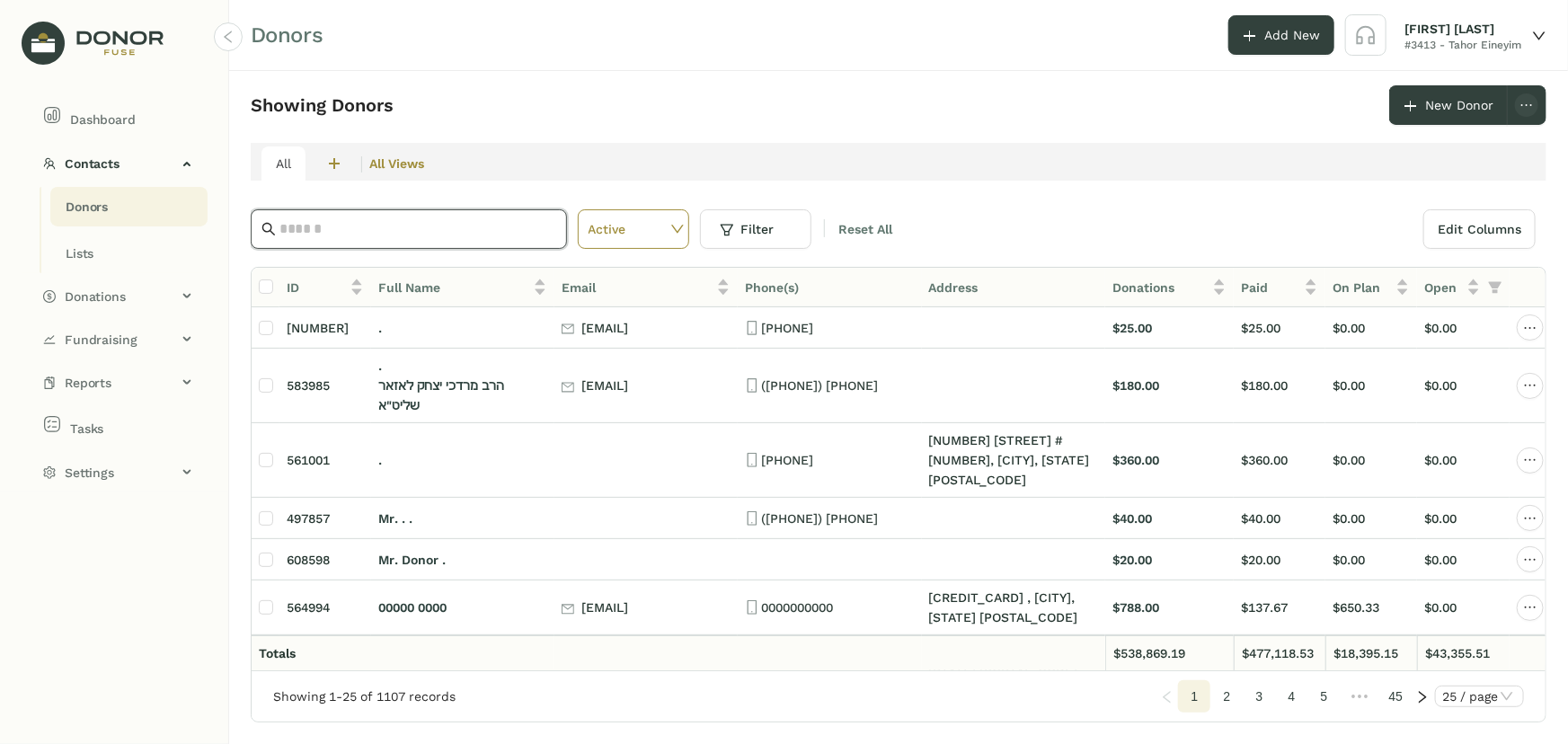 click 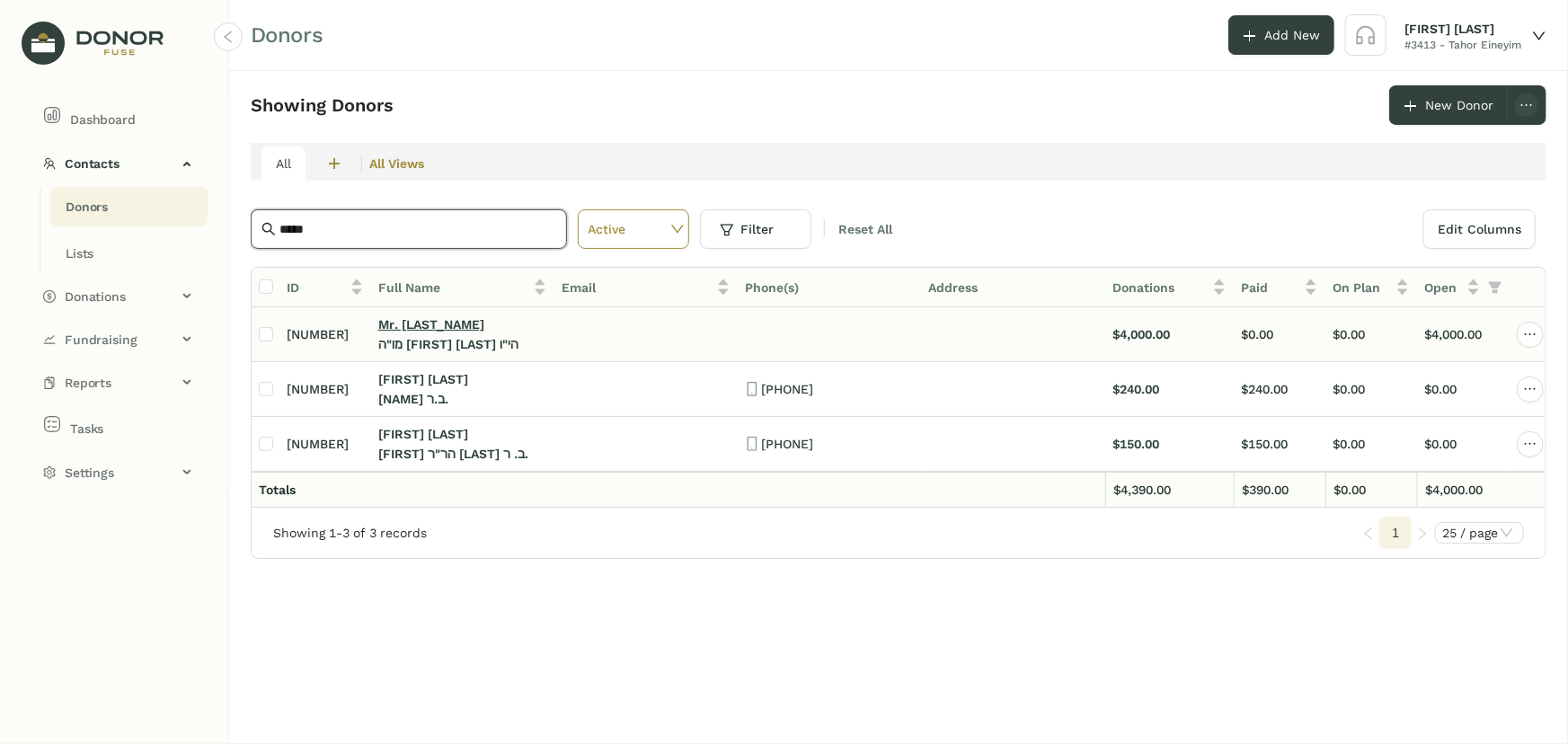 type on "*****" 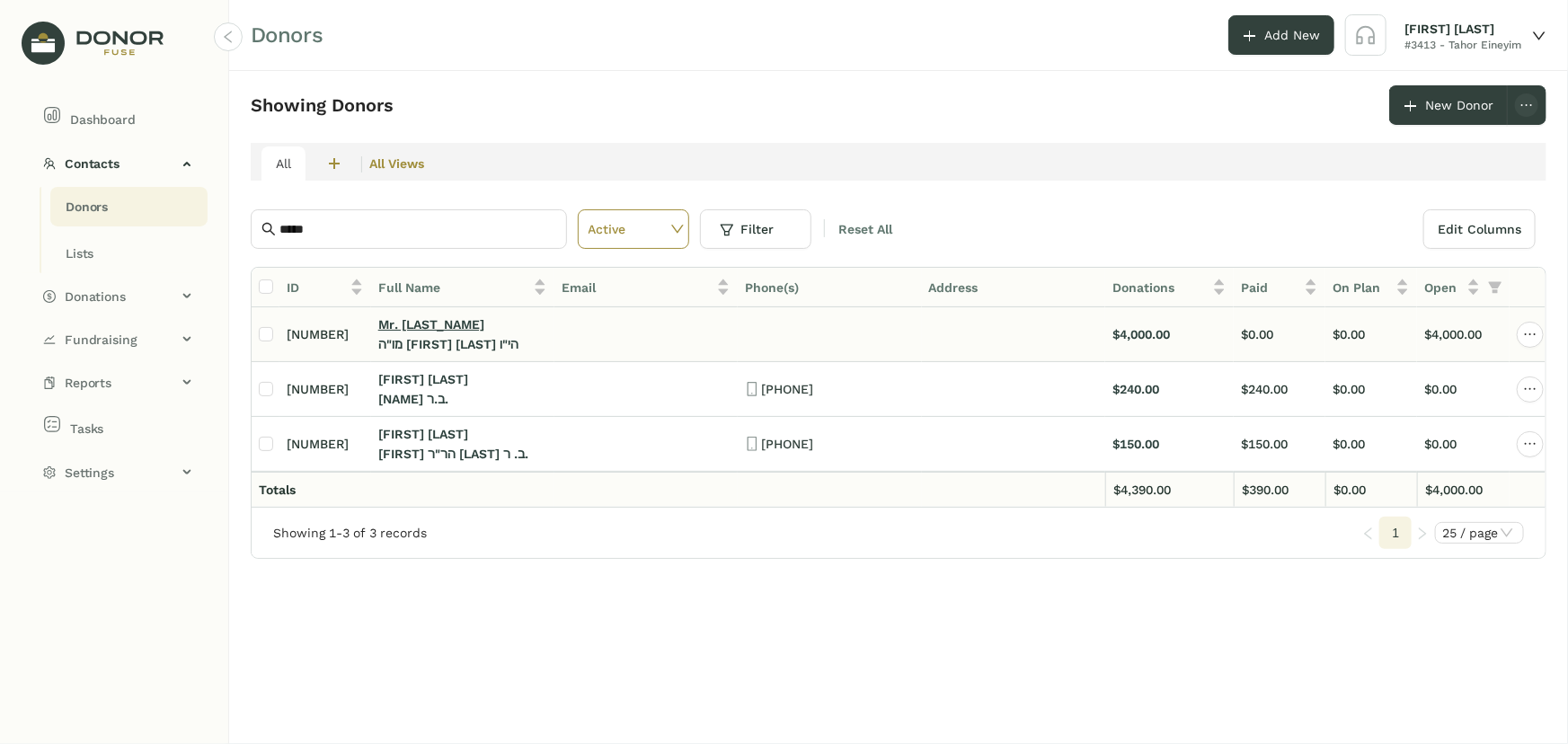 click on "Mr. [LAST_NAME]" 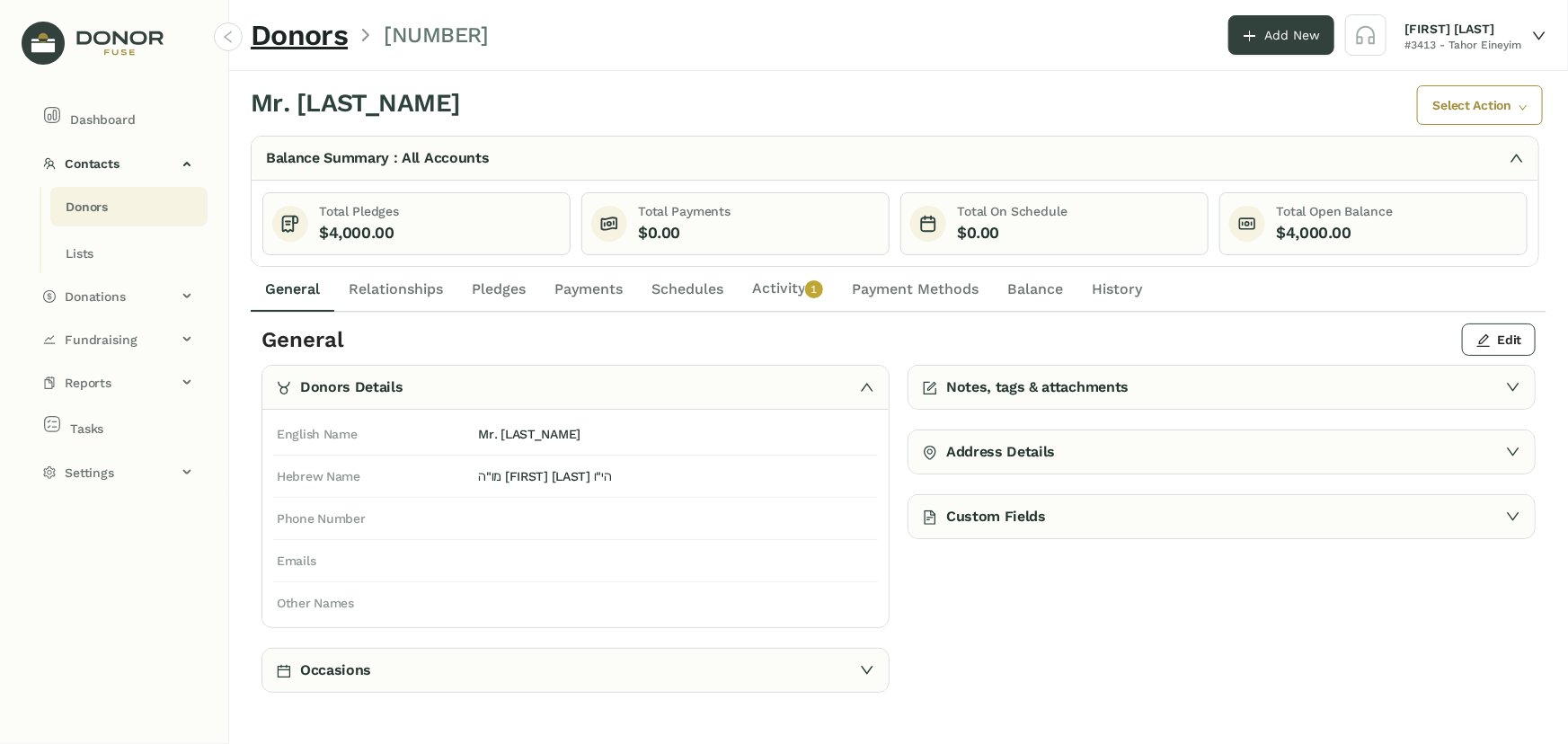 click on "Payments" 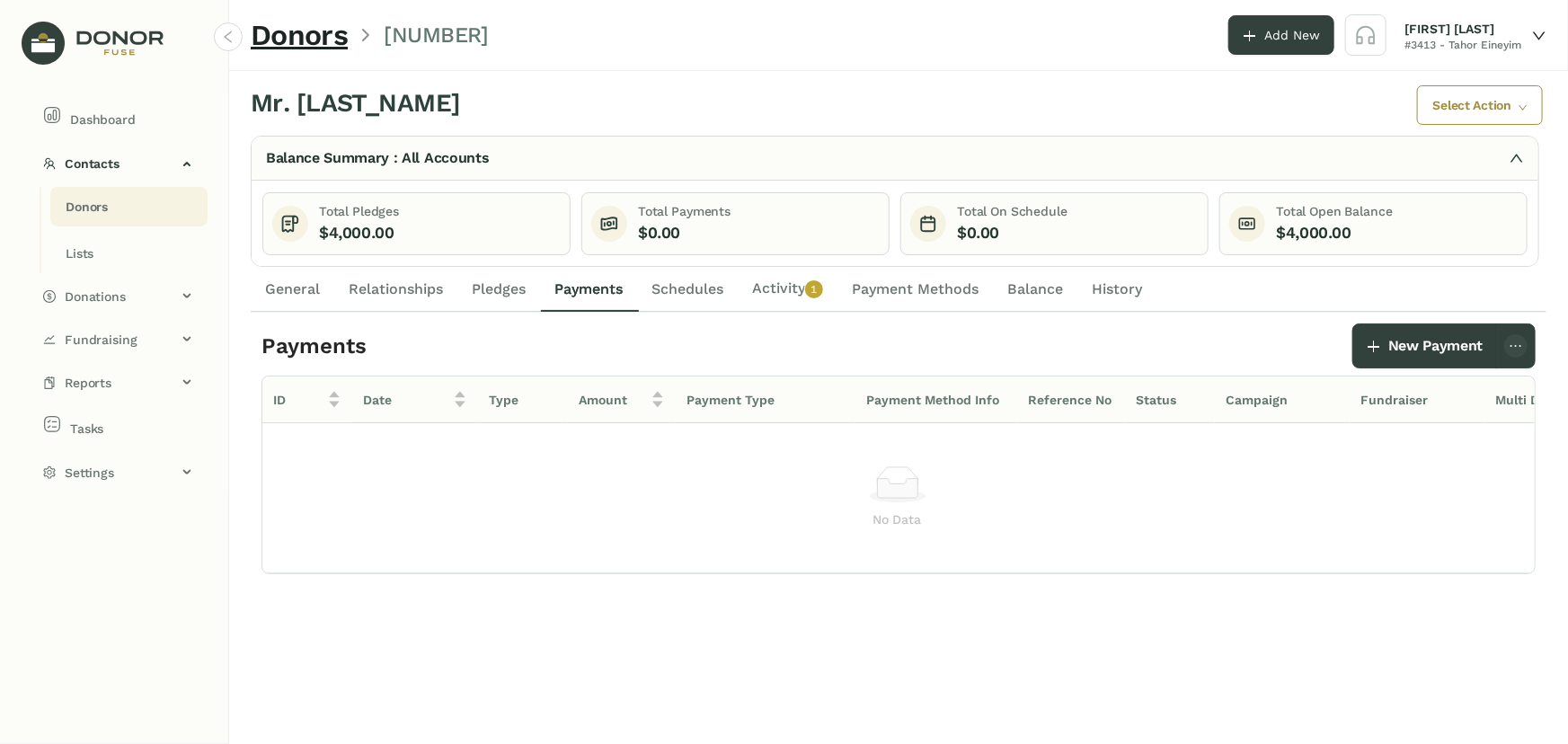 click on "Schedules" 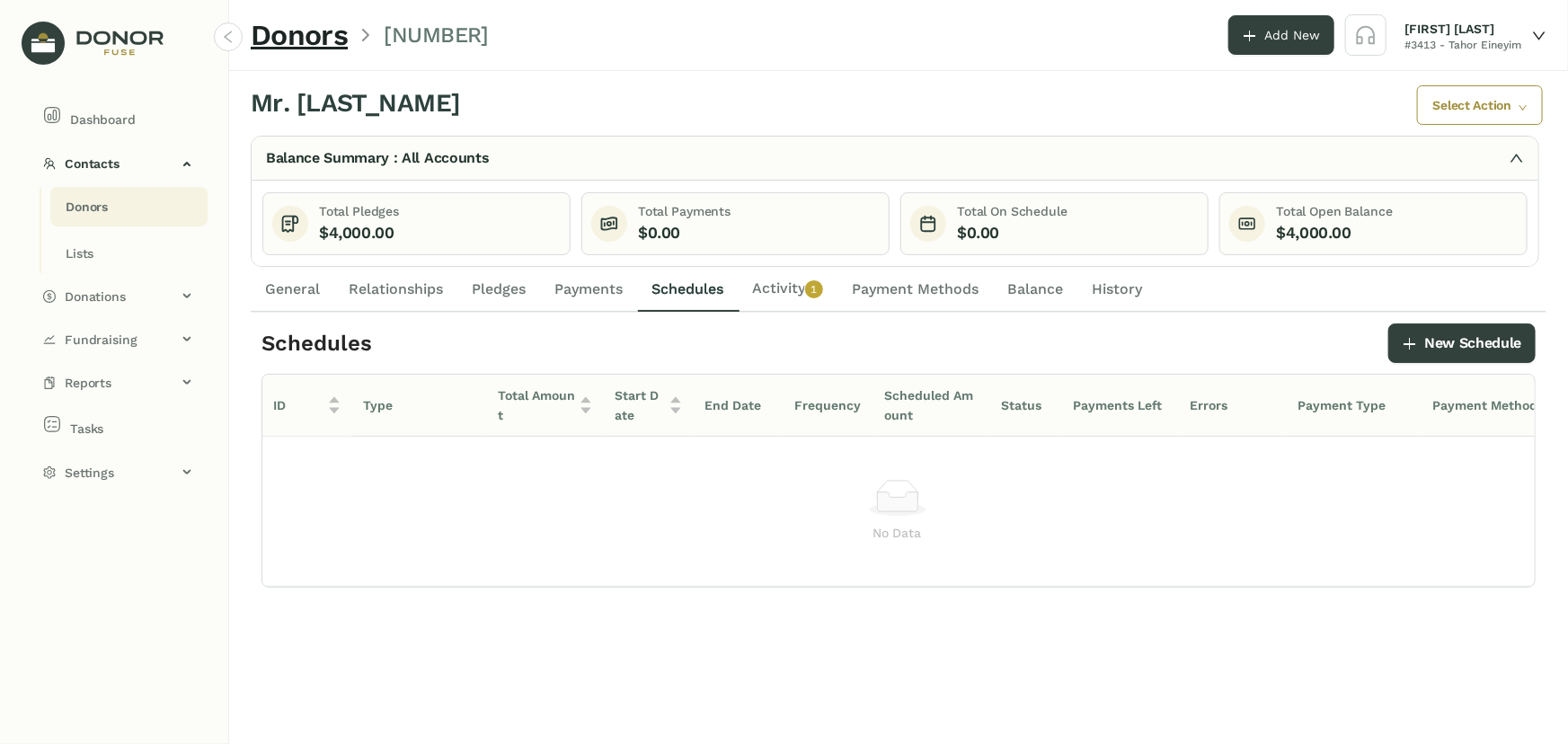 click on "Activity   0   1   2   3   4   5   6   7   8   9" 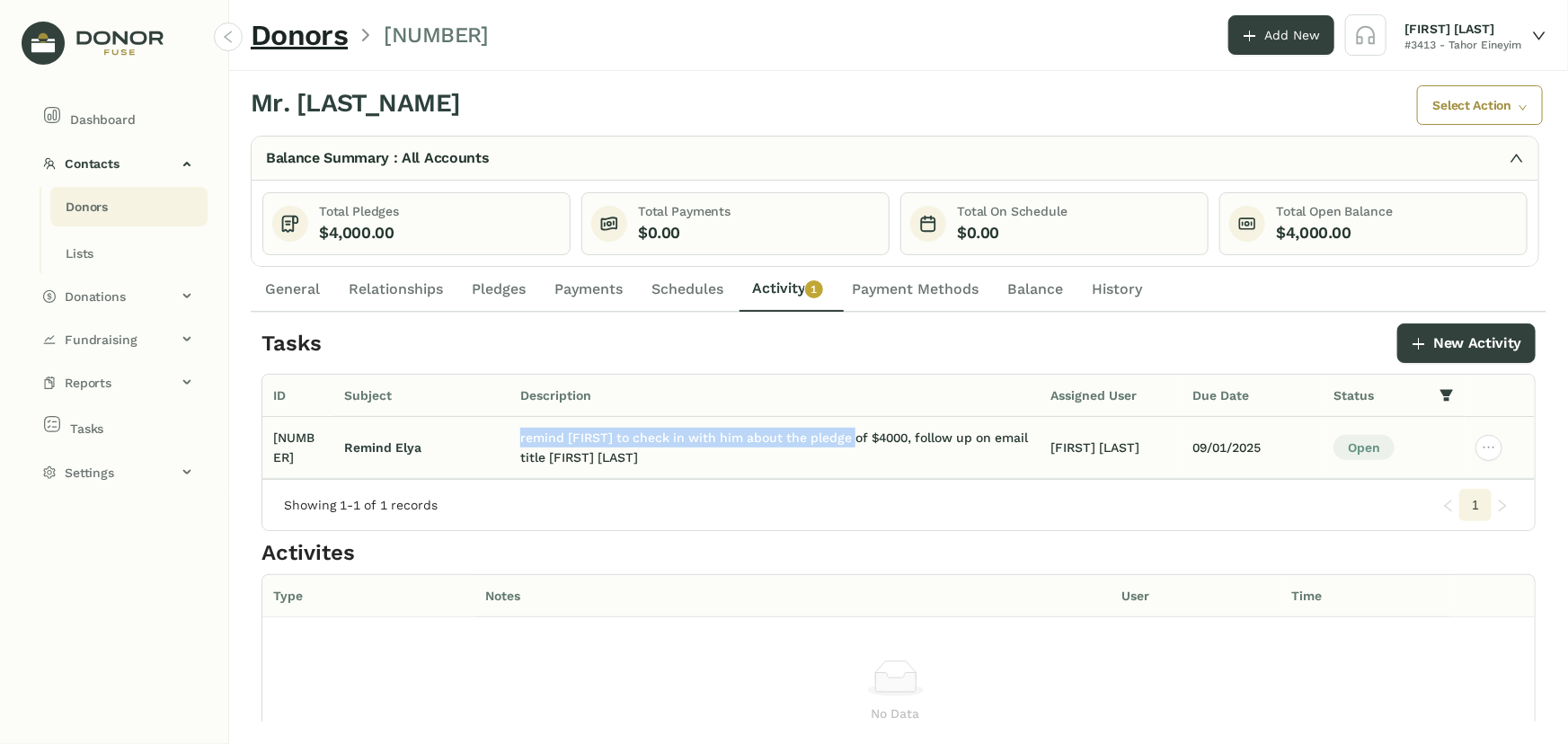drag, startPoint x: 520, startPoint y: 434, endPoint x: 855, endPoint y: 436, distance: 335.00597 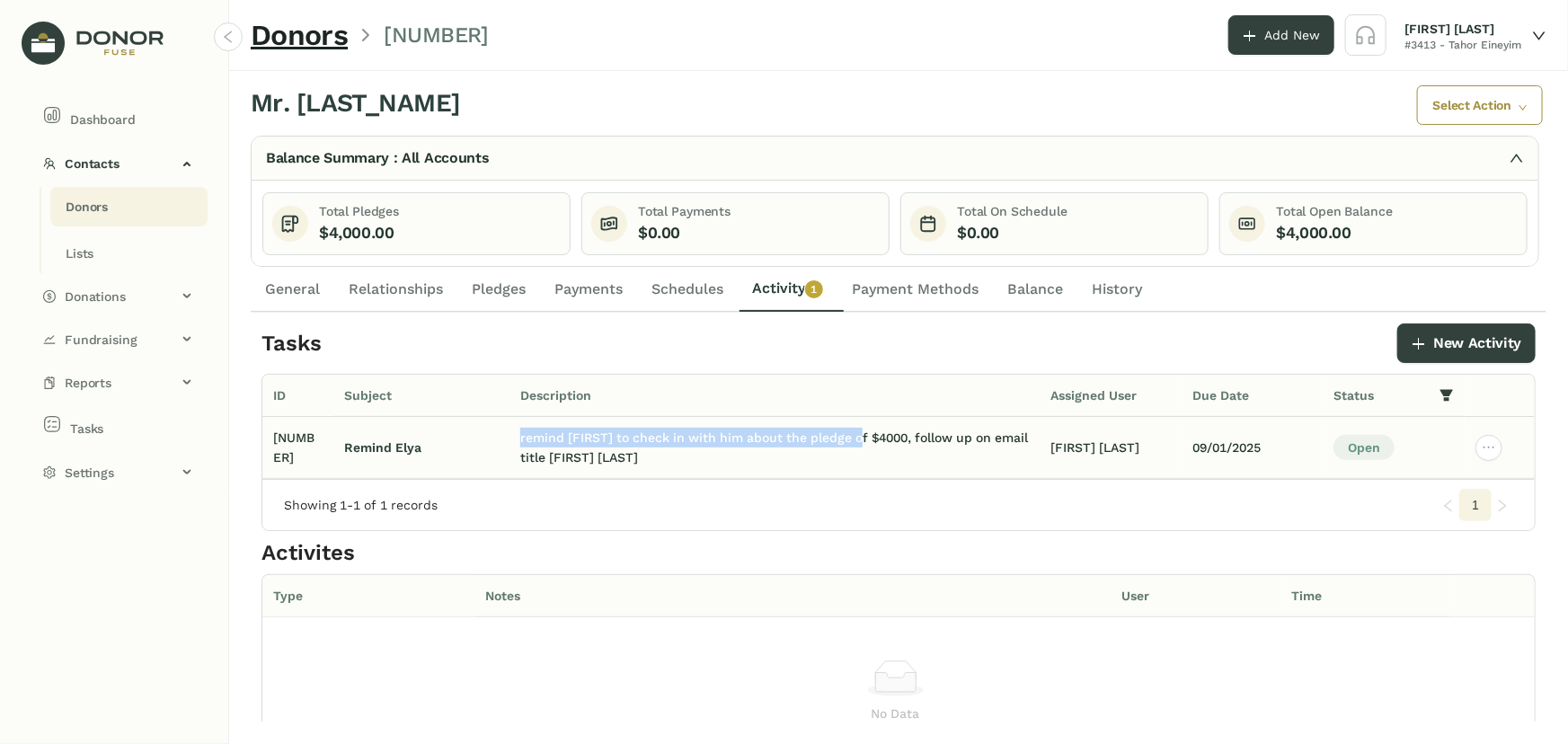 click on "remind [FIRST] to check in with him about the pledge of $4000, follow up on email title [FIRST] [LAST]‎" 